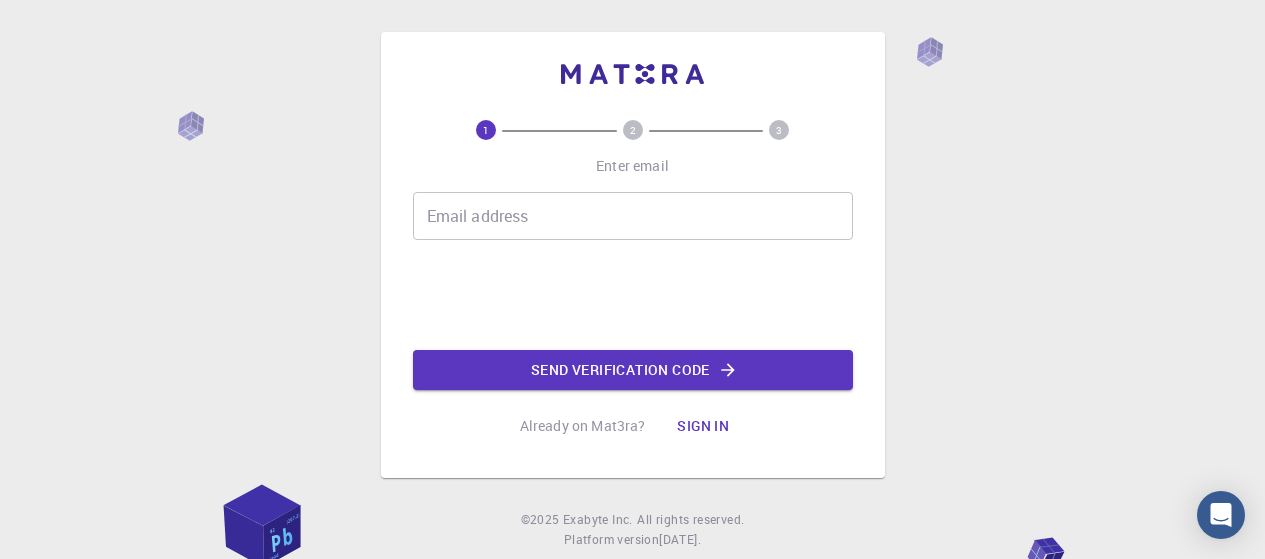 scroll, scrollTop: 0, scrollLeft: 0, axis: both 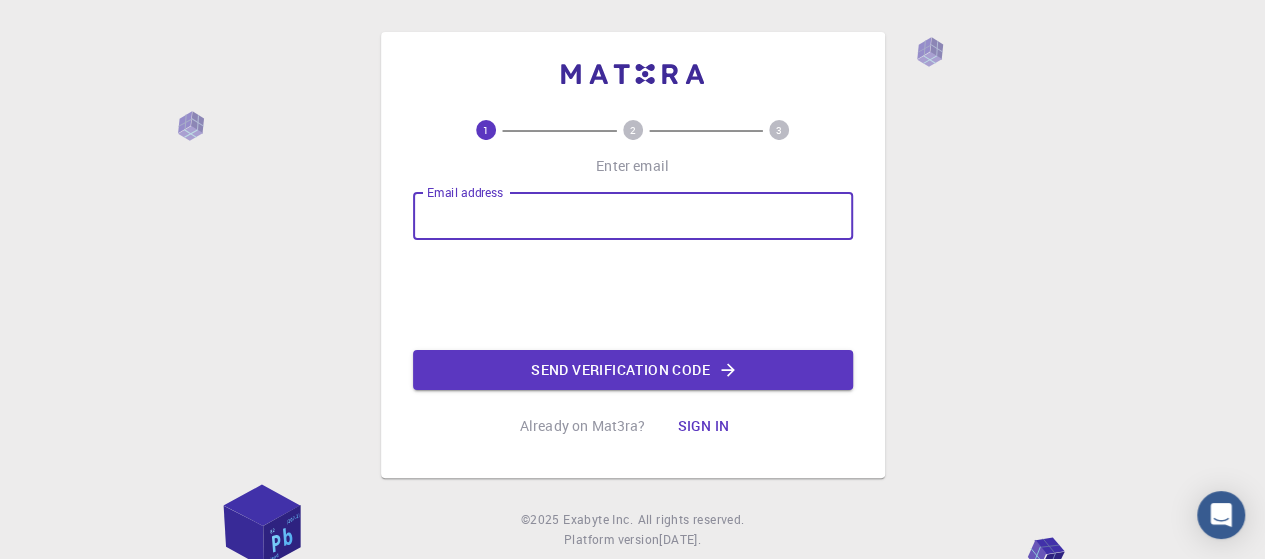 click on "Email address" at bounding box center (633, 216) 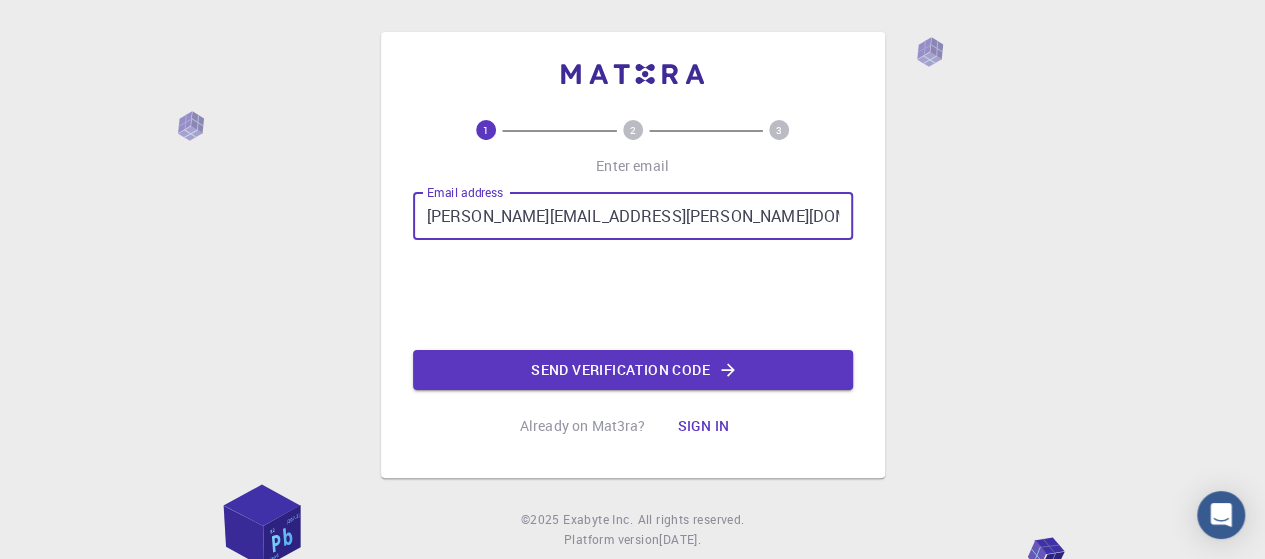 type on "[PERSON_NAME][EMAIL_ADDRESS][PERSON_NAME][DOMAIN_NAME]" 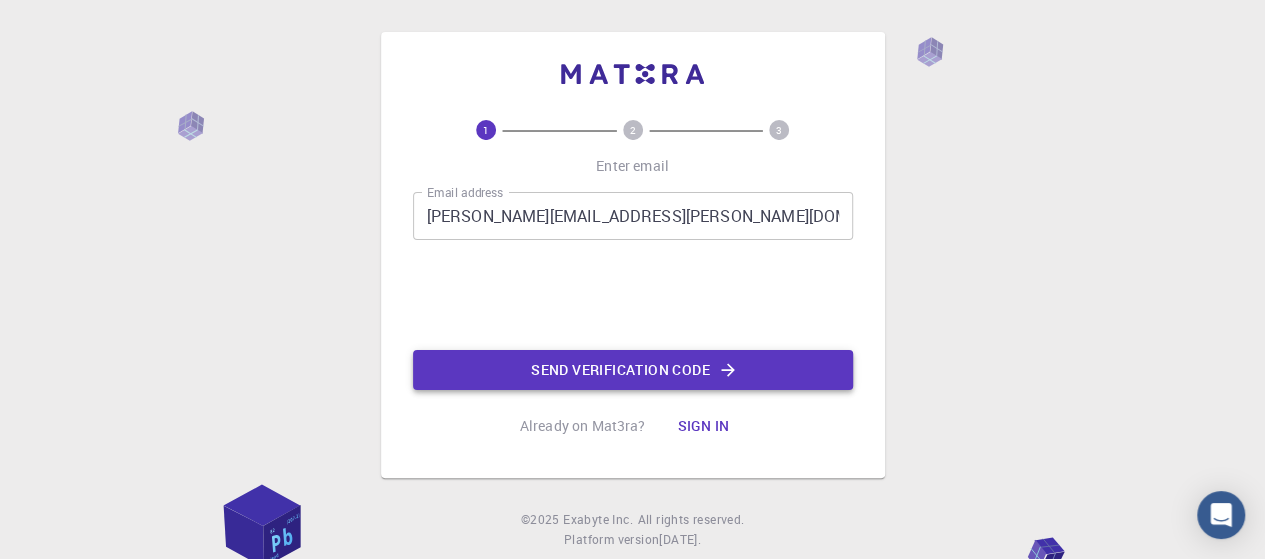 click on "Send verification code" 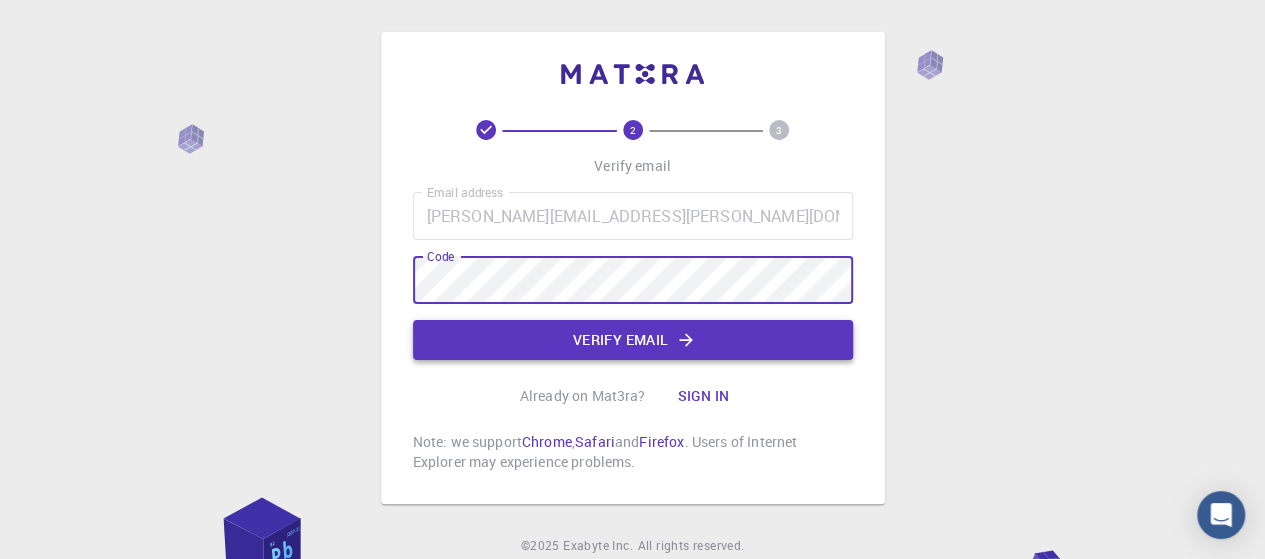 click on "Verify email" 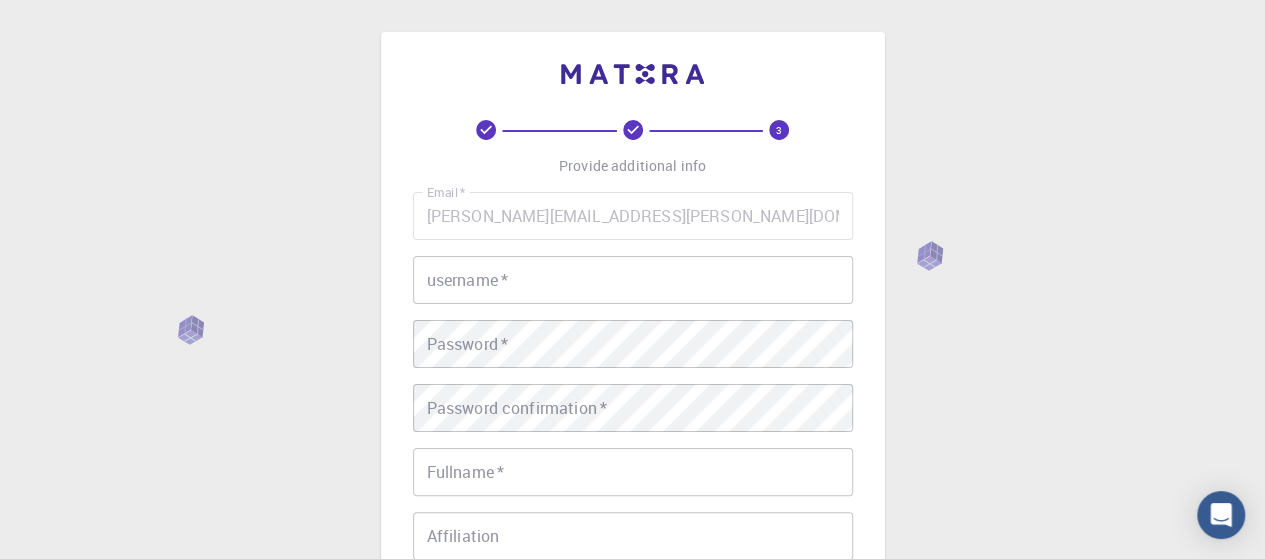 click on "username   *" at bounding box center (633, 280) 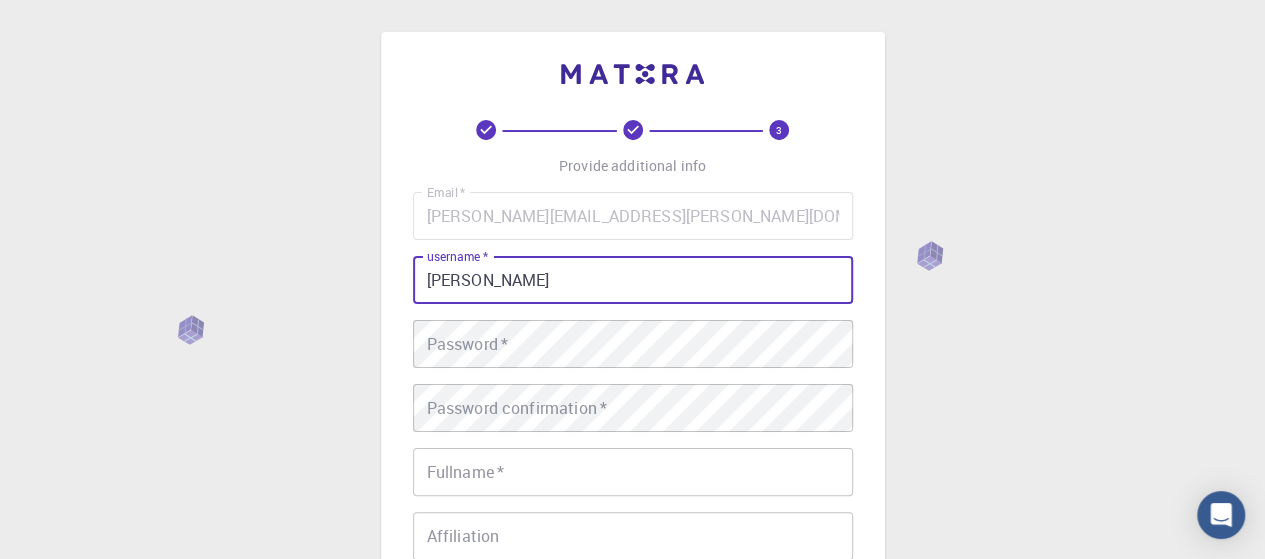 type on "[PERSON_NAME]" 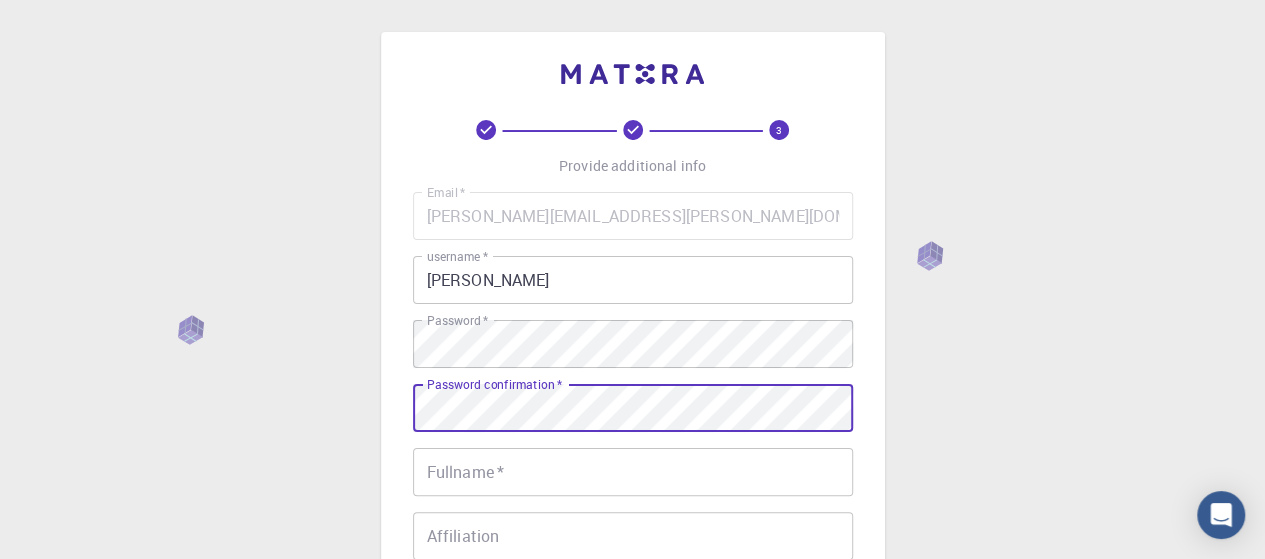 click on "Fullname   *" at bounding box center [633, 472] 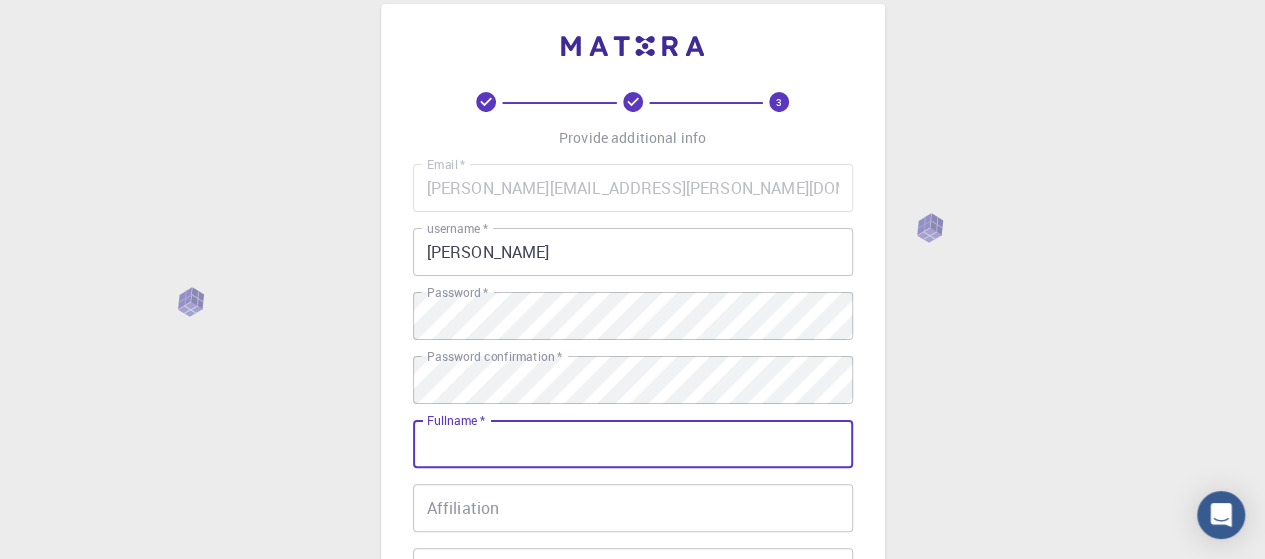 scroll, scrollTop: 100, scrollLeft: 0, axis: vertical 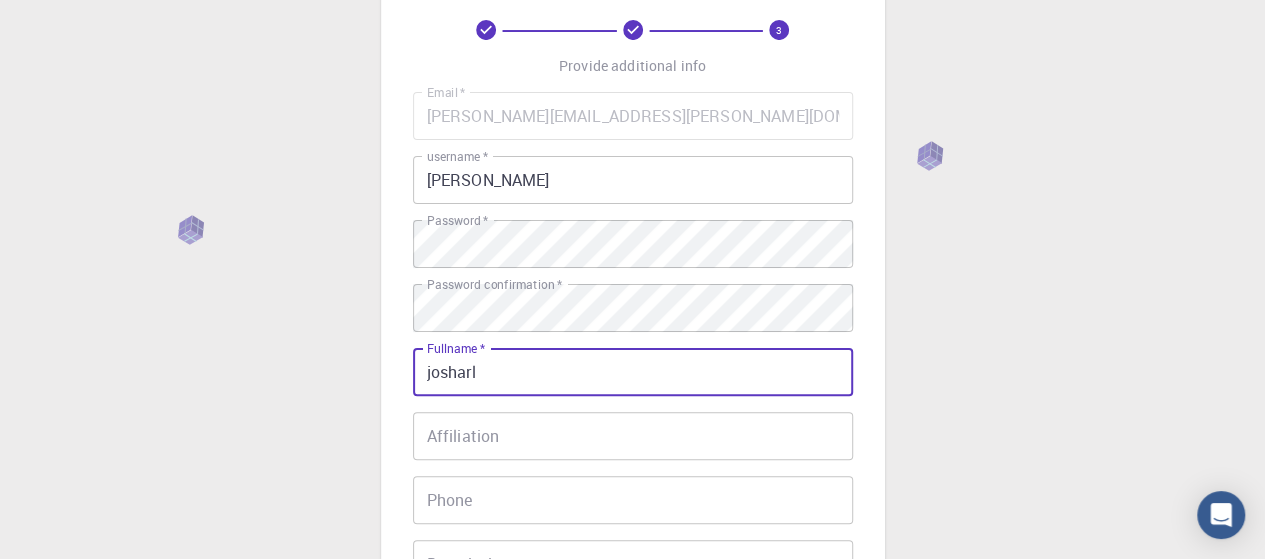 click on "josharl" at bounding box center (633, 372) 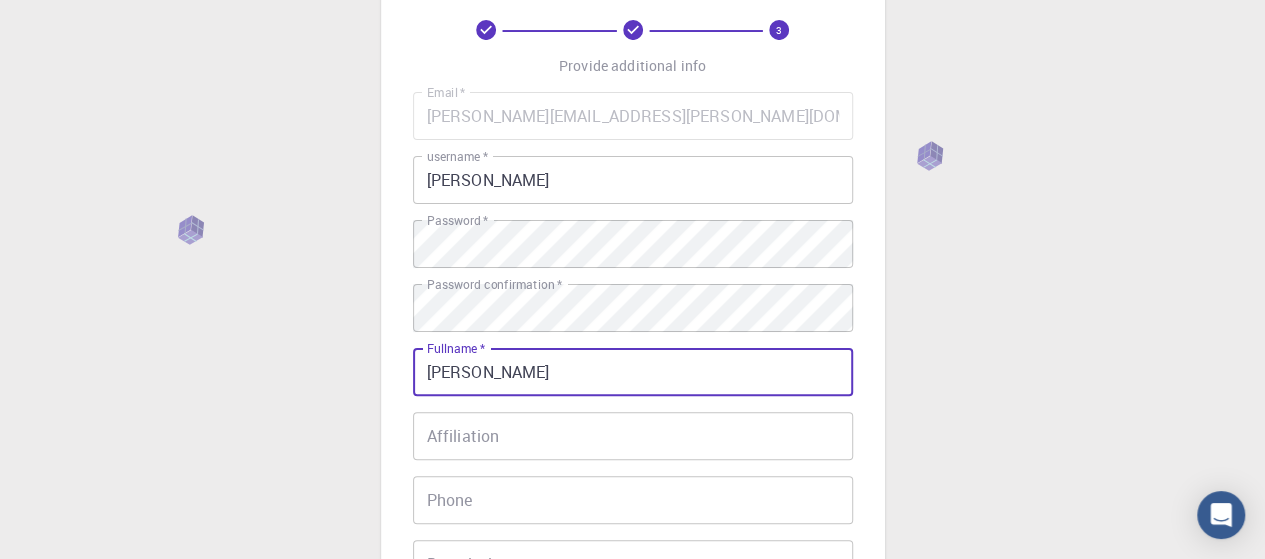type on "[PERSON_NAME]" 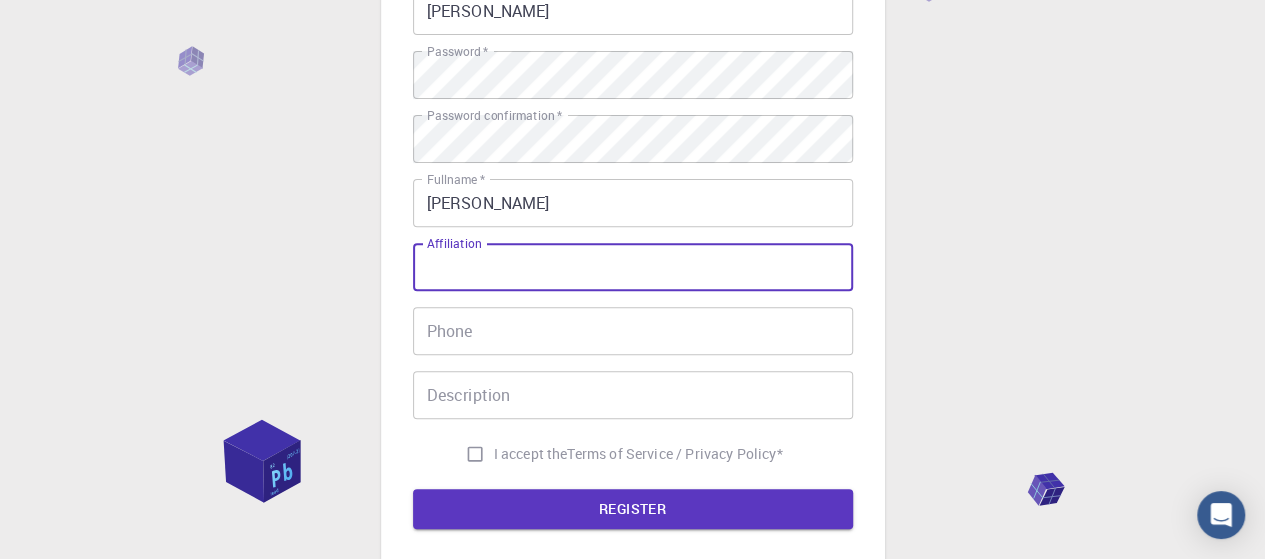 scroll, scrollTop: 274, scrollLeft: 0, axis: vertical 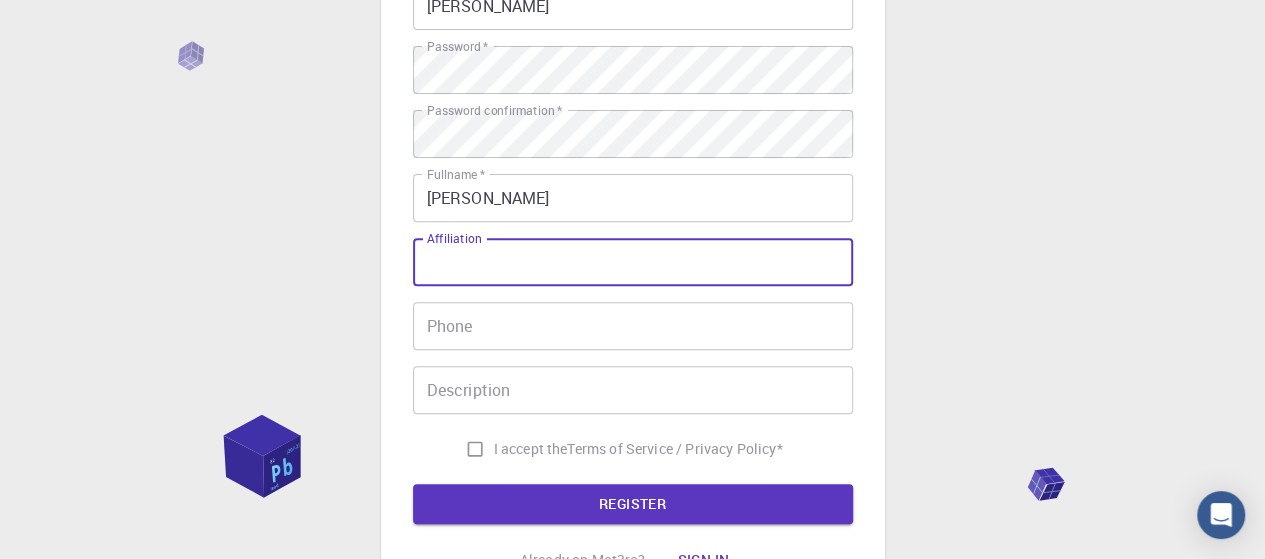 click on "I accept the  Terms of Service / Privacy Policy  *" at bounding box center [475, 449] 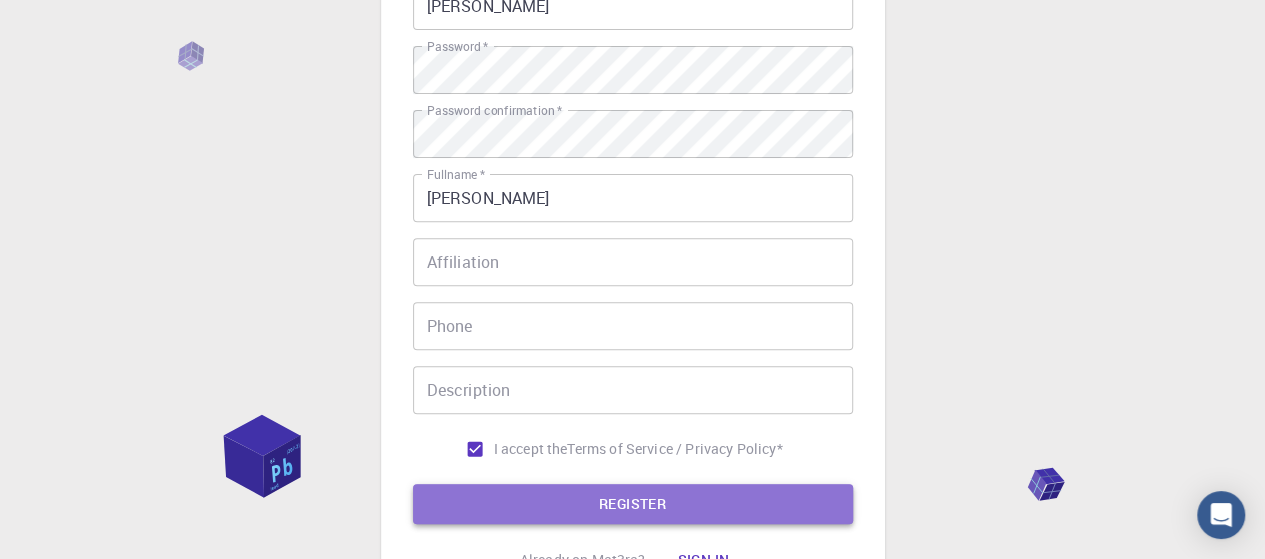 click on "REGISTER" at bounding box center [633, 504] 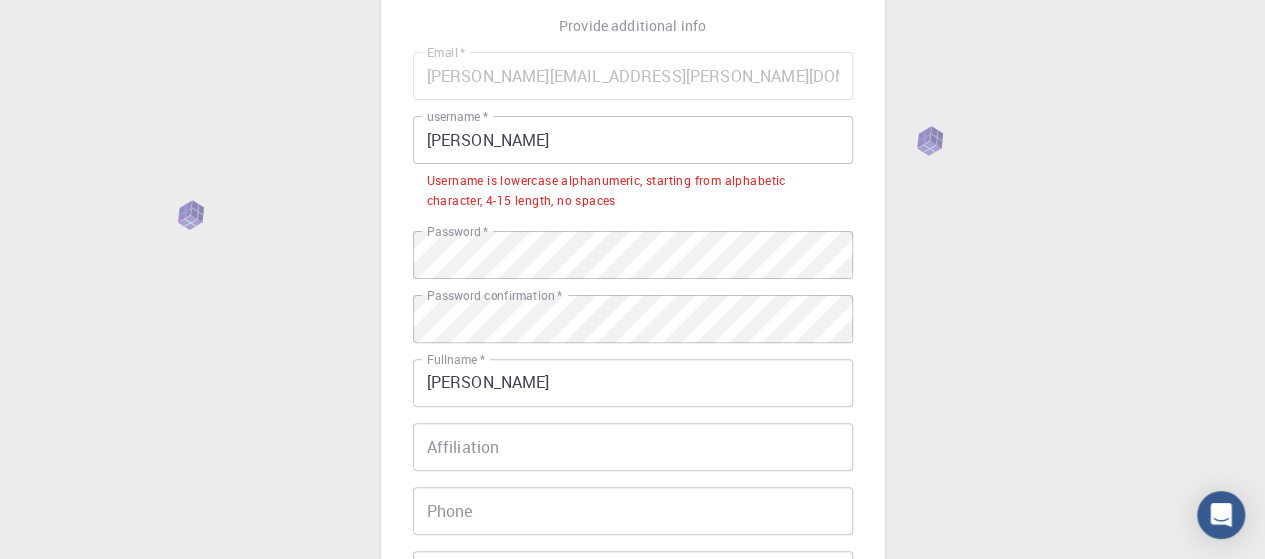 scroll, scrollTop: 136, scrollLeft: 0, axis: vertical 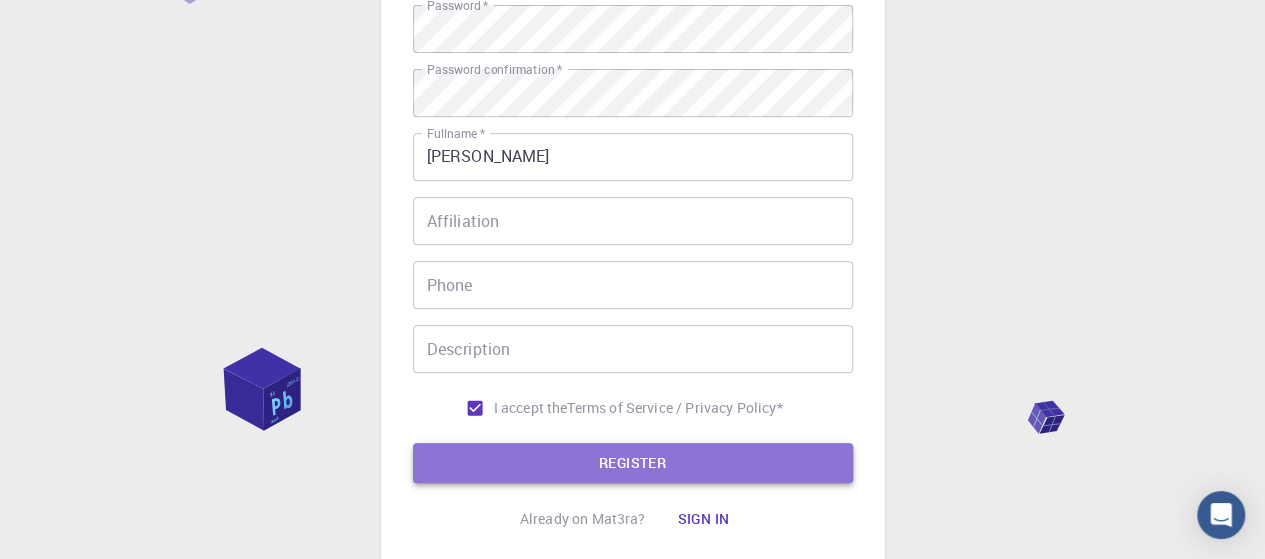 click on "REGISTER" at bounding box center [633, 463] 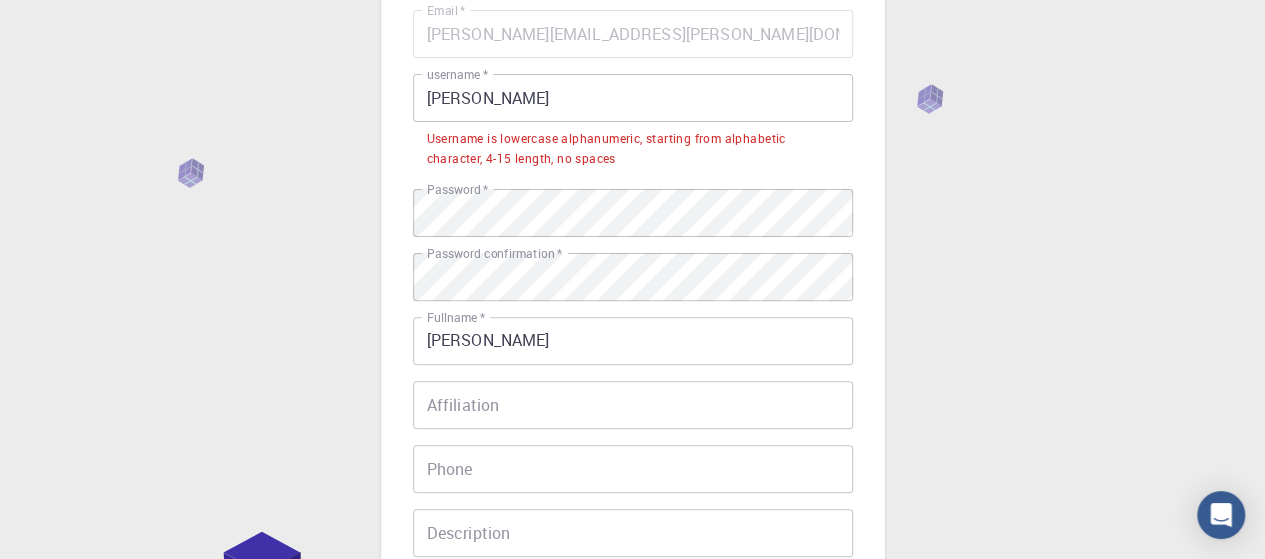 scroll, scrollTop: 99, scrollLeft: 0, axis: vertical 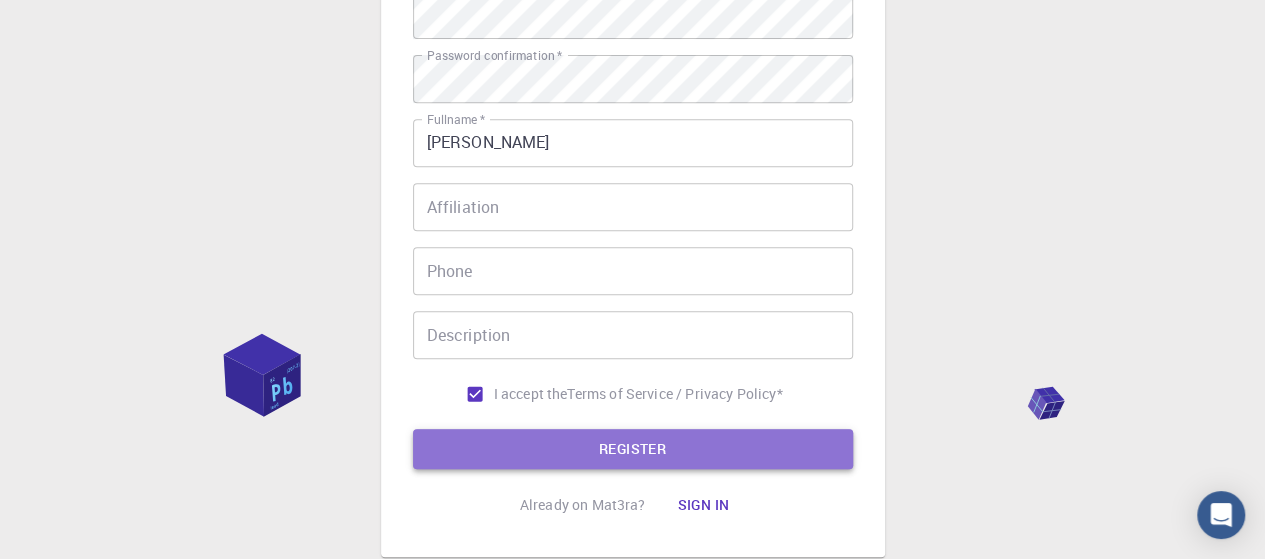 click on "REGISTER" at bounding box center (633, 449) 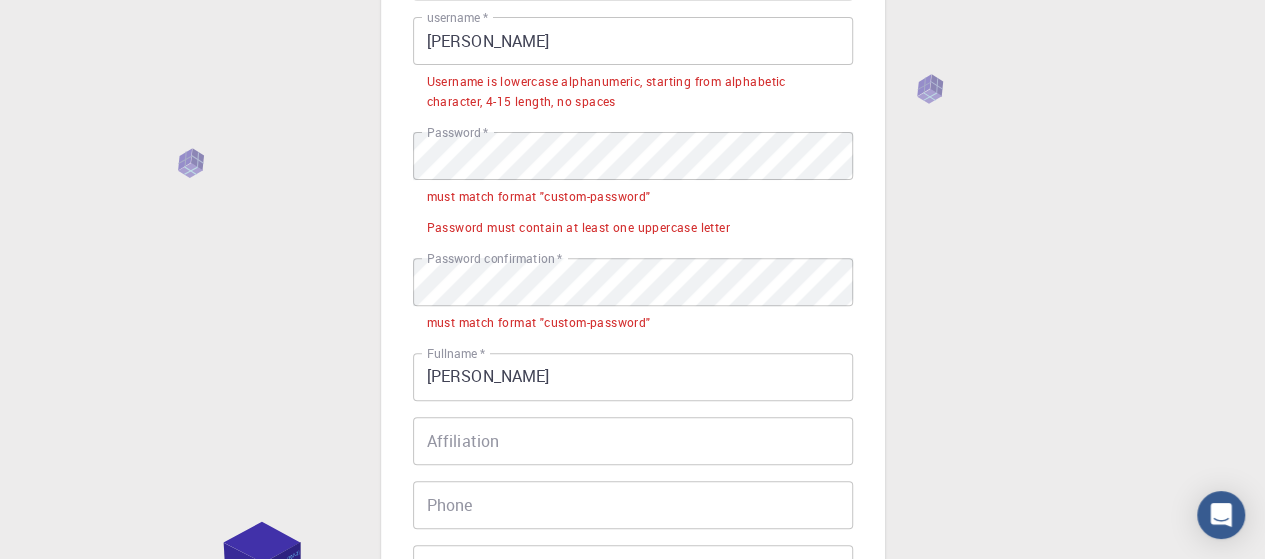 scroll, scrollTop: 238, scrollLeft: 0, axis: vertical 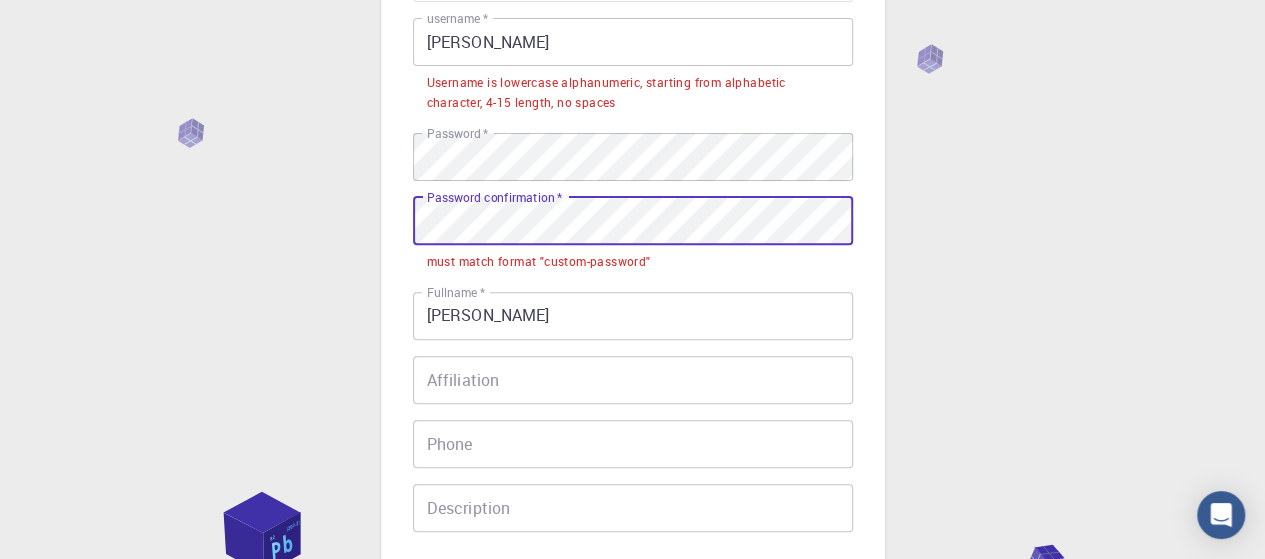click on "3 Provide additional info Email   * [PERSON_NAME][EMAIL_ADDRESS][PERSON_NAME][DOMAIN_NAME] Email   * username   * josh username   * Username is lowercase alphanumeric, starting from alphabetic character, 4-15 length, no spaces Password   * Password   * Password confirmation   * Password confirmation   * must match format "custom-password" Fullname   * [PERSON_NAME] Fullname   * Affiliation Affiliation Phone Phone Description Description I accept the  Terms of Service / Privacy Policy  * REGISTER Already on Mat3ra? Sign in ©  2025   Exabyte Inc.   All rights reserved. Platform version  [DATE] . Documentation Video Tutorials Terms of service Privacy statement" at bounding box center [632, 311] 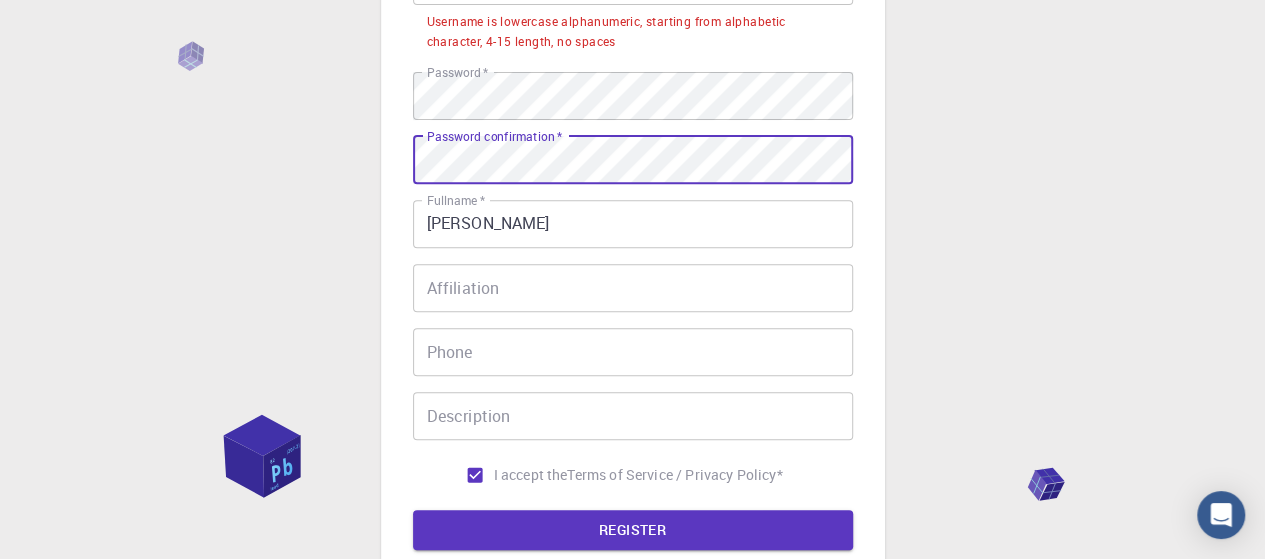 scroll, scrollTop: 312, scrollLeft: 0, axis: vertical 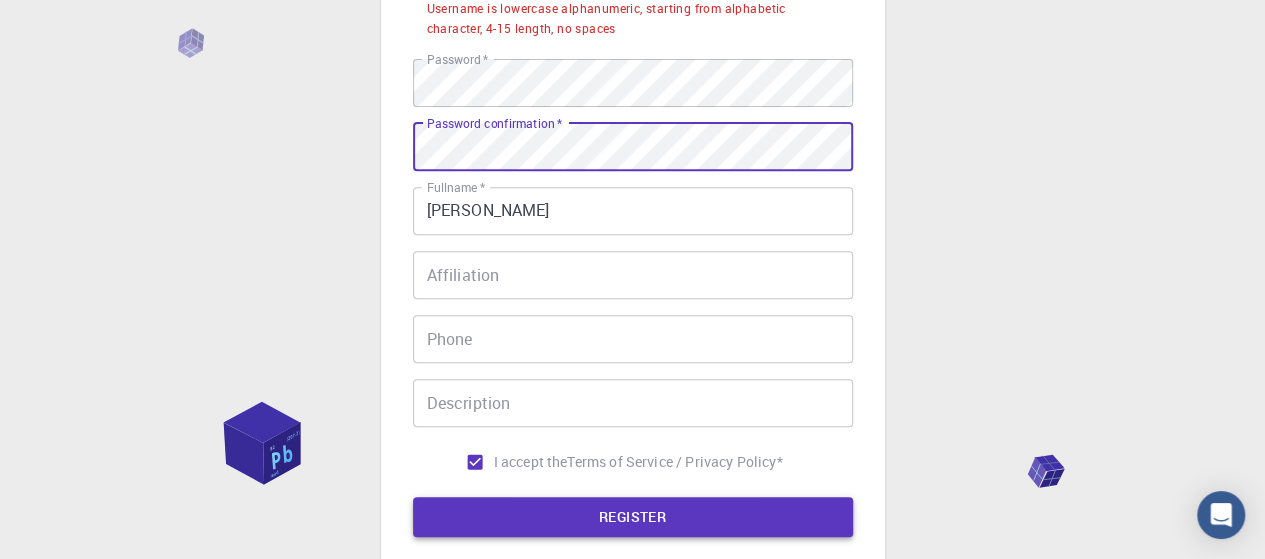 click on "REGISTER" at bounding box center [633, 517] 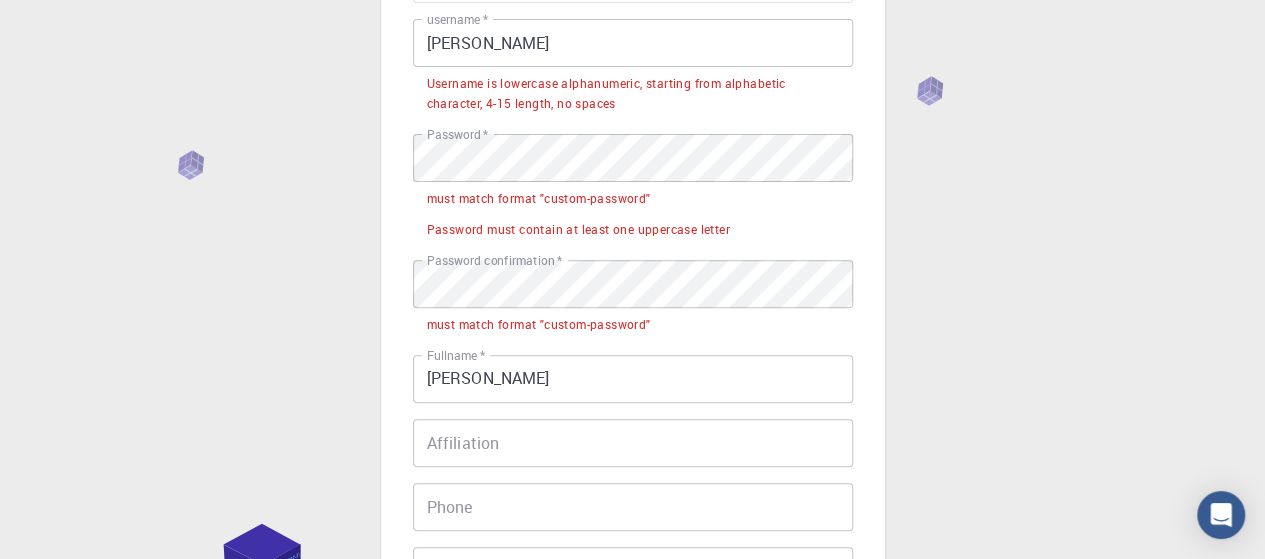 scroll, scrollTop: 238, scrollLeft: 0, axis: vertical 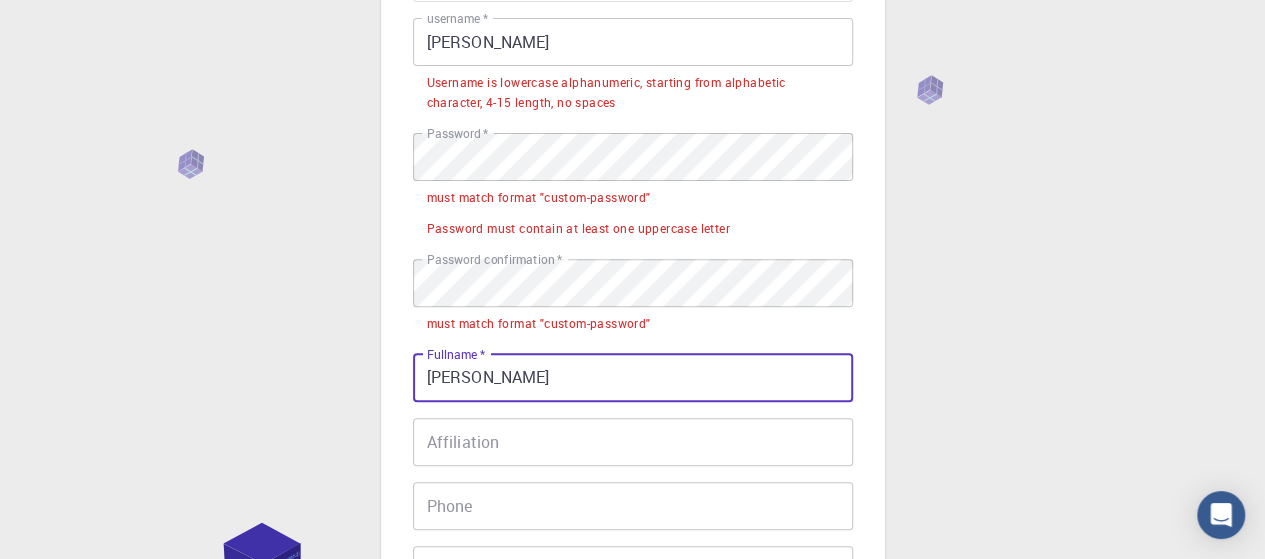 drag, startPoint x: 482, startPoint y: 381, endPoint x: 385, endPoint y: 379, distance: 97.020615 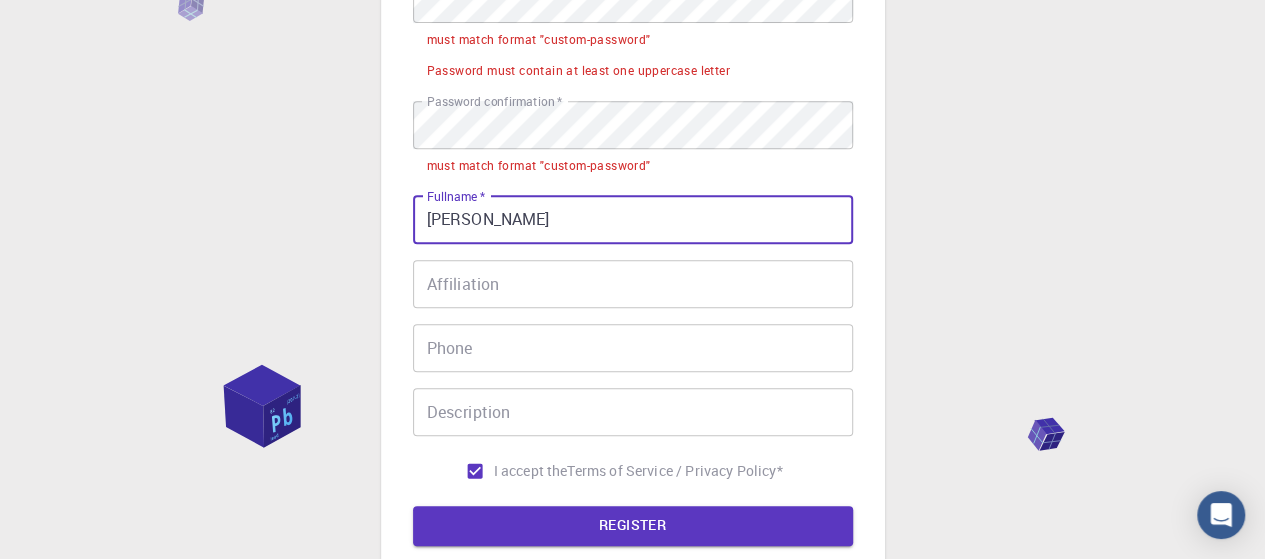 type on "[PERSON_NAME]" 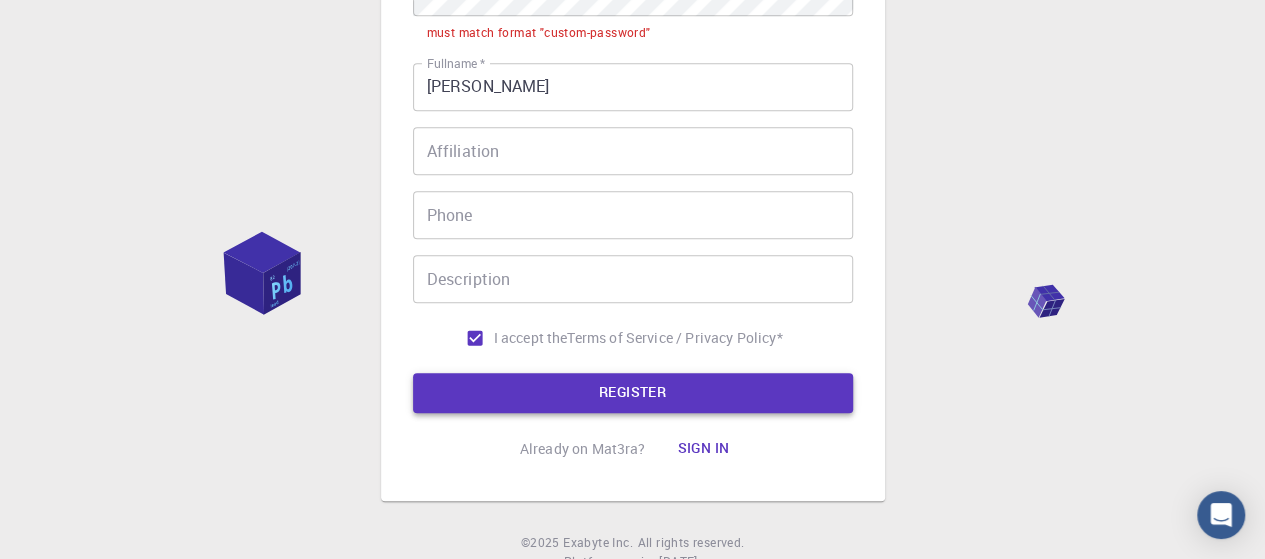 scroll, scrollTop: 530, scrollLeft: 0, axis: vertical 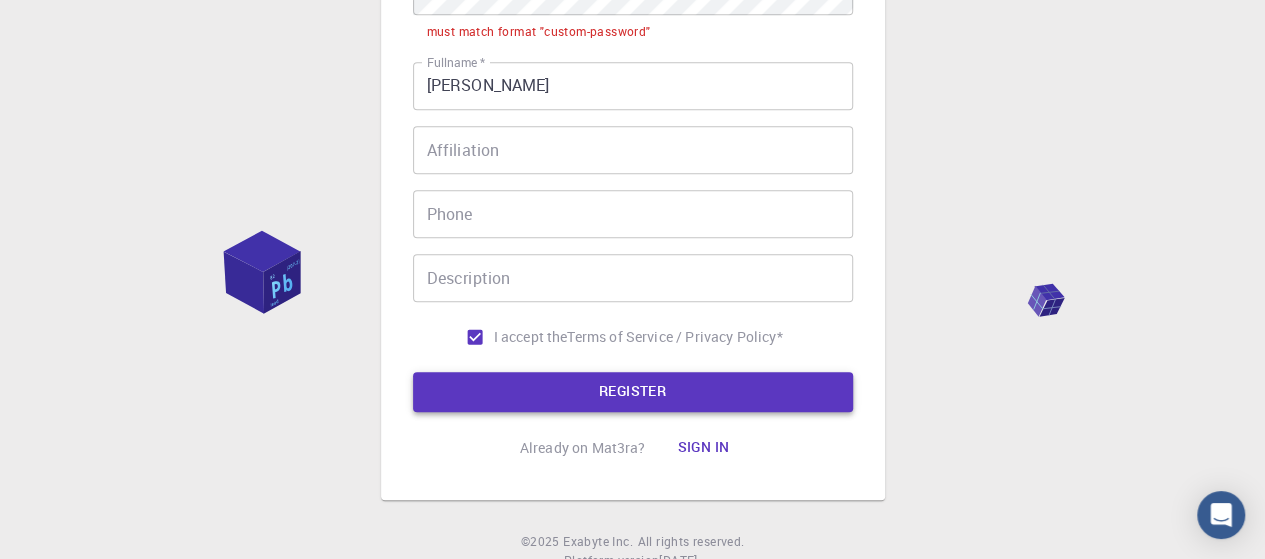 click on "REGISTER" at bounding box center [633, 392] 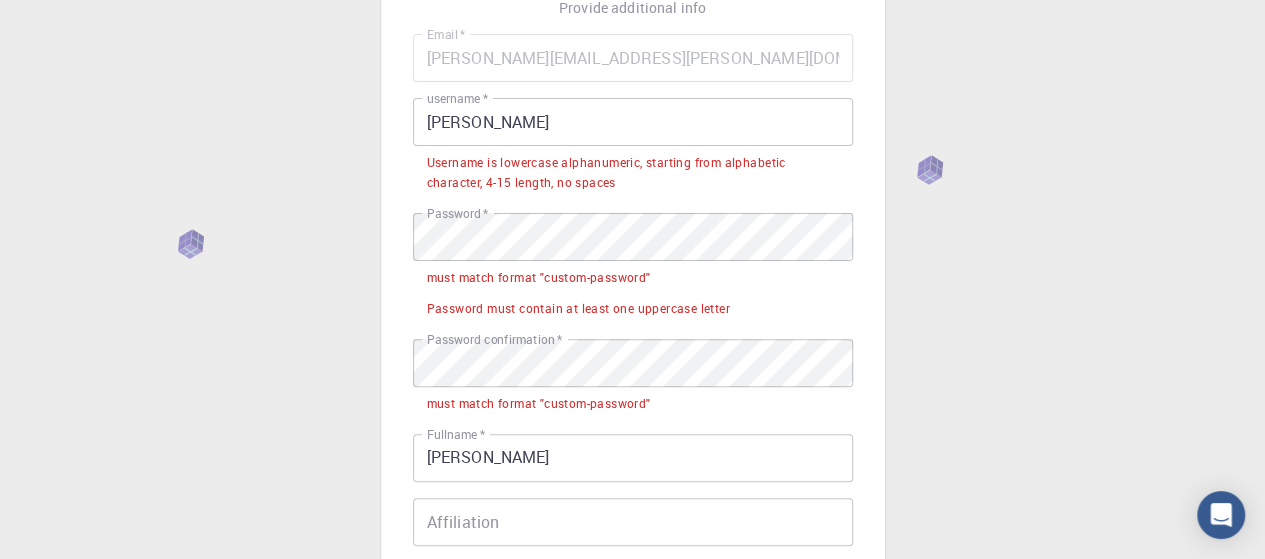 scroll, scrollTop: 158, scrollLeft: 0, axis: vertical 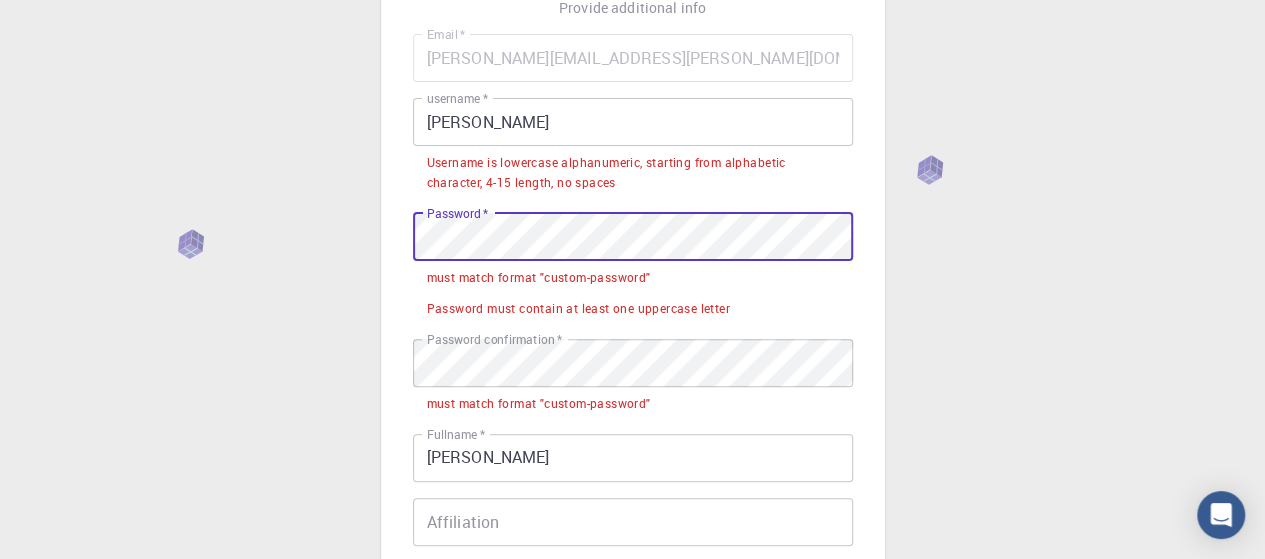 click on "3 Provide additional info Email   * [PERSON_NAME][EMAIL_ADDRESS][PERSON_NAME][DOMAIN_NAME] Email   * username   * josh username   * Username is lowercase alphanumeric, starting from alphabetic character, 4-15 length, no spaces Password   * Password   * must match format "custom-password" Password must contain at least one uppercase letter Password confirmation   * Password confirmation   * must match format "custom-password" Fullname   * [PERSON_NAME] Fullname   * Affiliation Affiliation Phone Phone Description Description I accept the  Terms of Service / Privacy Policy  * REGISTER Already on Mat3ra? Sign in ©  2025   Exabyte Inc.   All rights reserved. Platform version  [DATE] . Documentation Video Tutorials Terms of service Privacy statement" at bounding box center (632, 422) 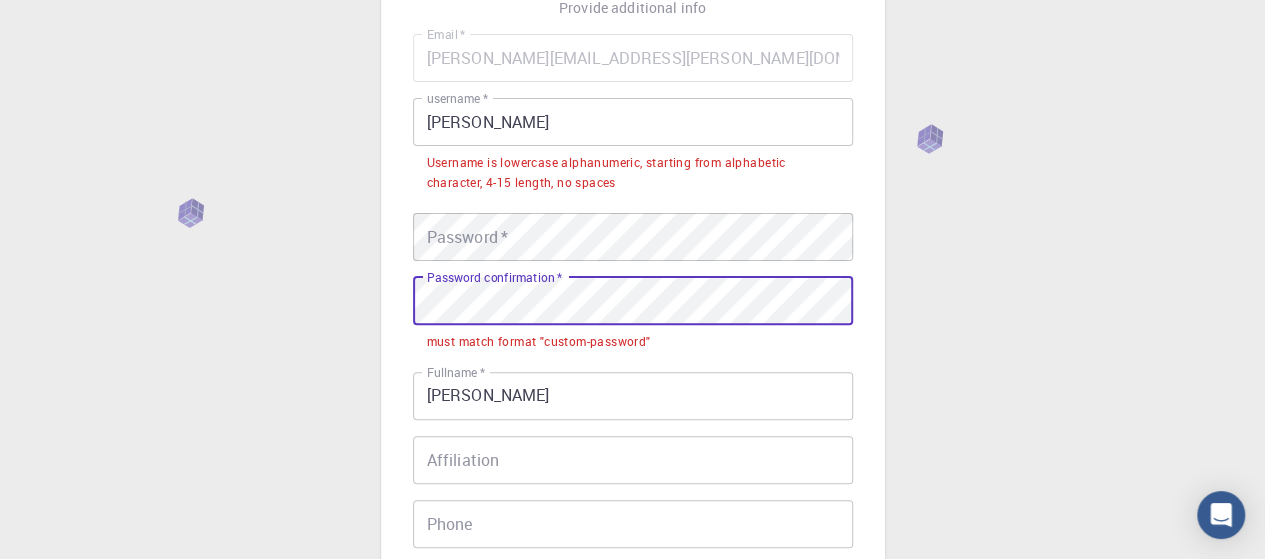 click on "3 Provide additional info Email   * [PERSON_NAME][EMAIL_ADDRESS][PERSON_NAME][DOMAIN_NAME] Email   * username   * josh username   * Username is lowercase alphanumeric, starting from alphabetic character, 4-15 length, no spaces Password   * Password   * Password confirmation   * Password confirmation   * must match format "custom-password" Fullname   * [PERSON_NAME] Fullname   * Affiliation Affiliation Phone Phone Description Description I accept the  Terms of Service / Privacy Policy  * REGISTER Already on Mat3ra? Sign in ©  2025   Exabyte Inc.   All rights reserved. Platform version  [DATE] . Documentation Video Tutorials Terms of service Privacy statement" at bounding box center [632, 391] 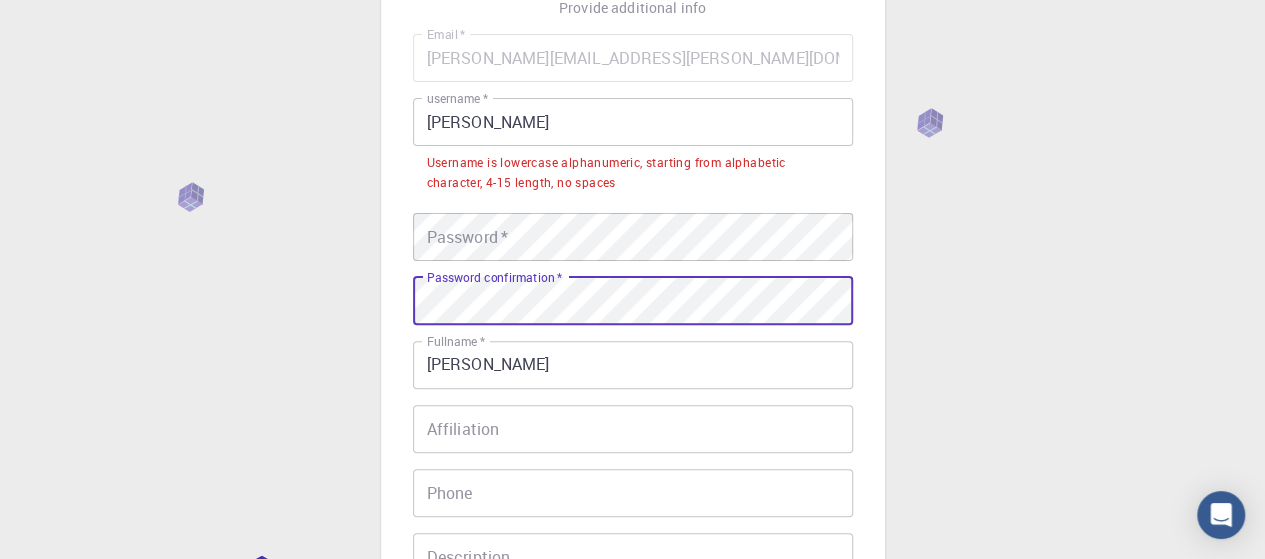 click on "Password   * Password   *" at bounding box center [633, 237] 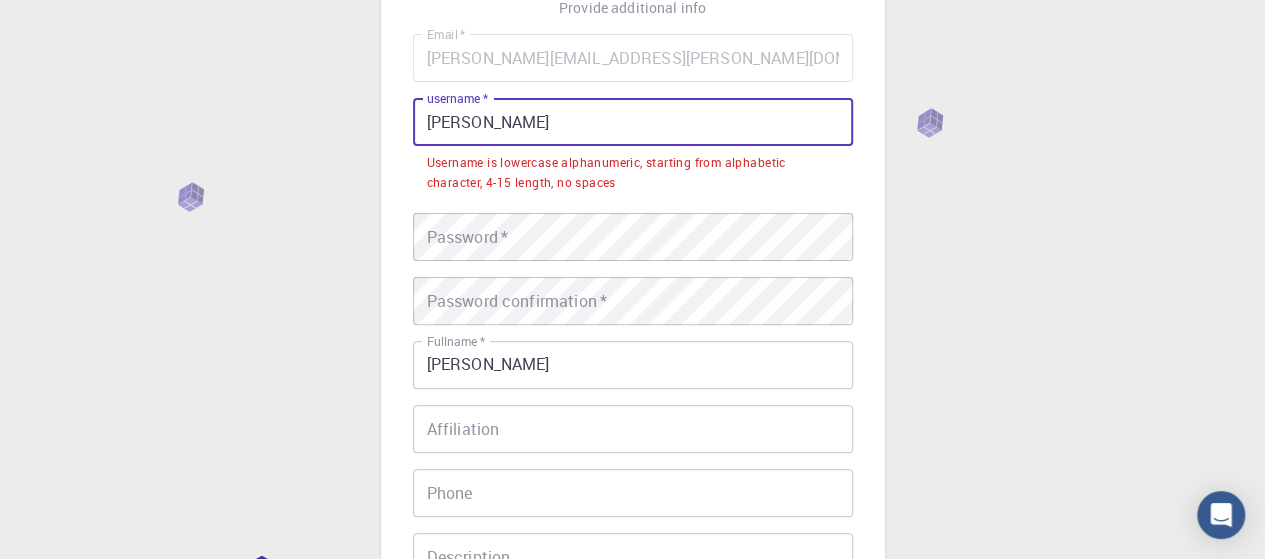 click on "[PERSON_NAME]" at bounding box center [633, 122] 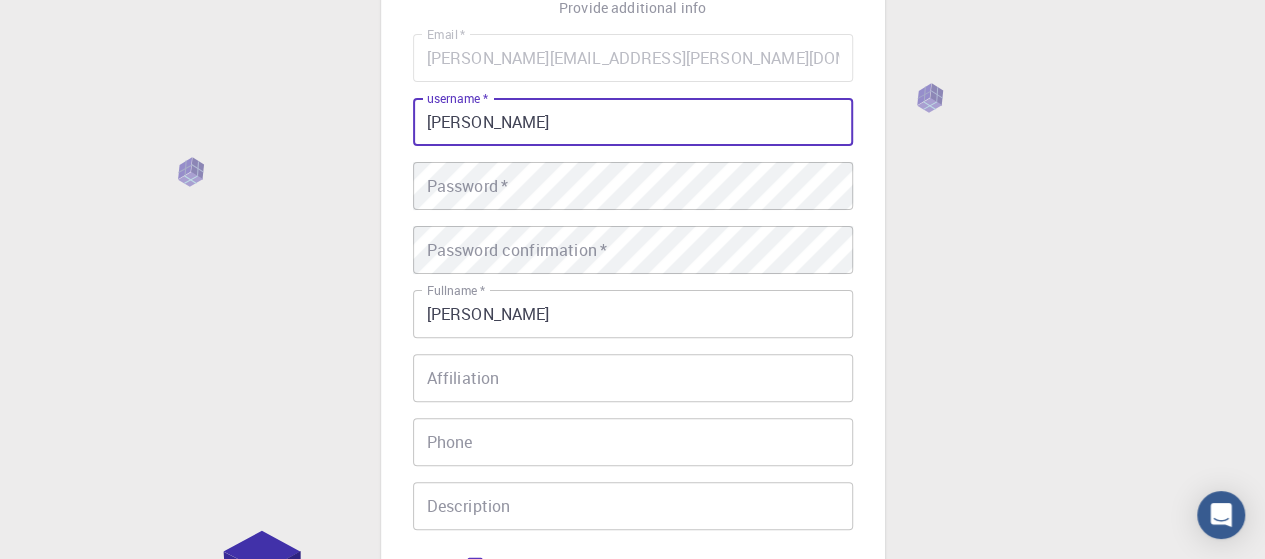type on "[PERSON_NAME]" 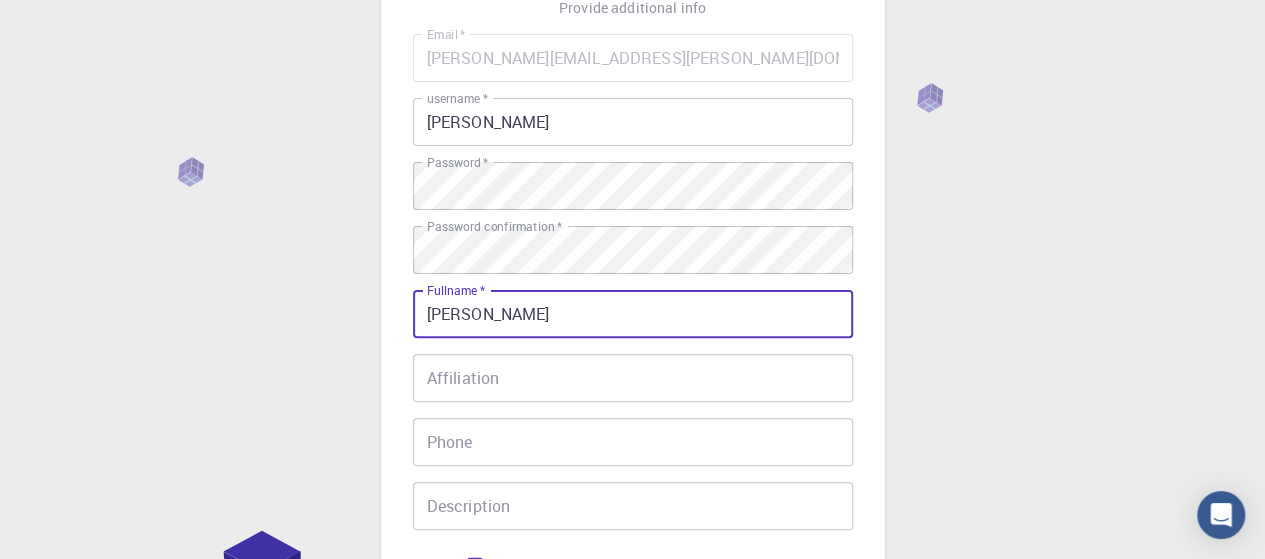 drag, startPoint x: 539, startPoint y: 317, endPoint x: 306, endPoint y: 299, distance: 233.69424 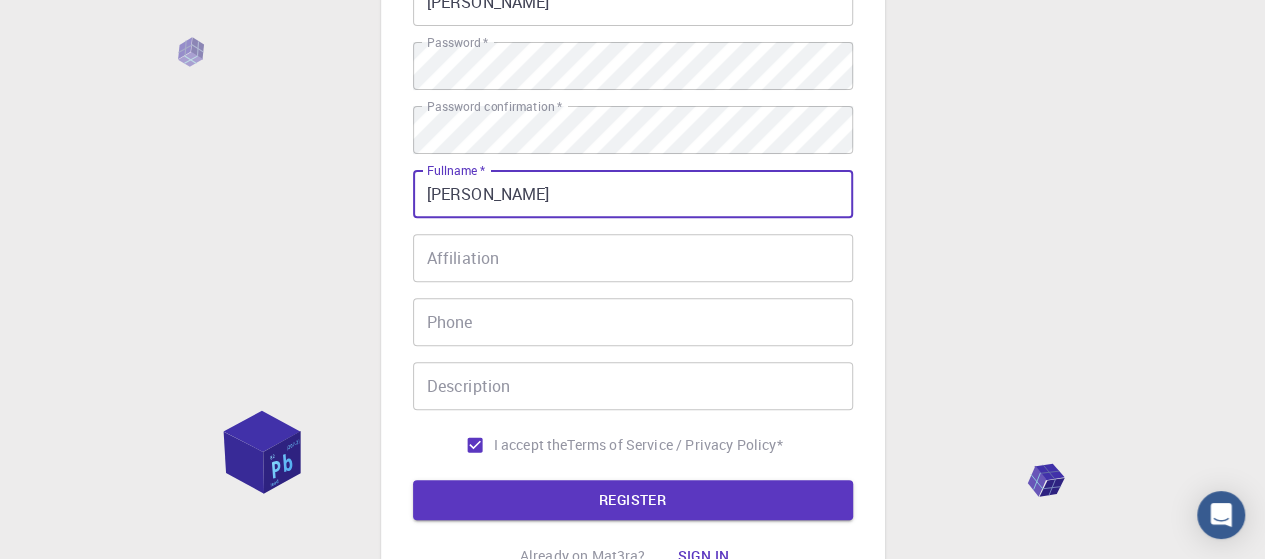 scroll, scrollTop: 278, scrollLeft: 0, axis: vertical 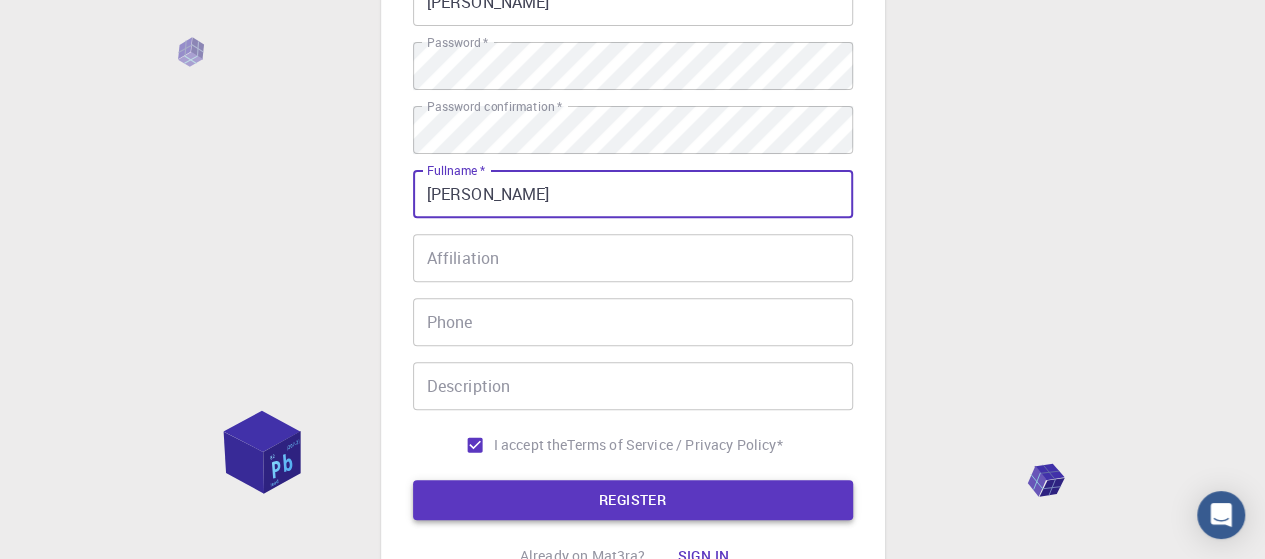 type on "[PERSON_NAME]" 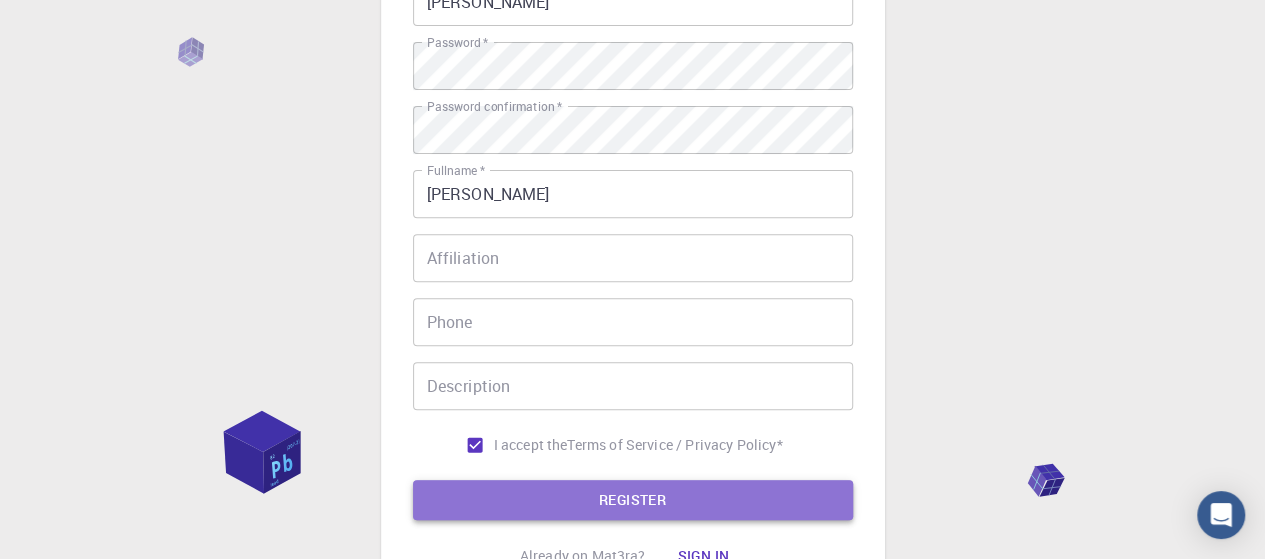 click on "REGISTER" at bounding box center (633, 500) 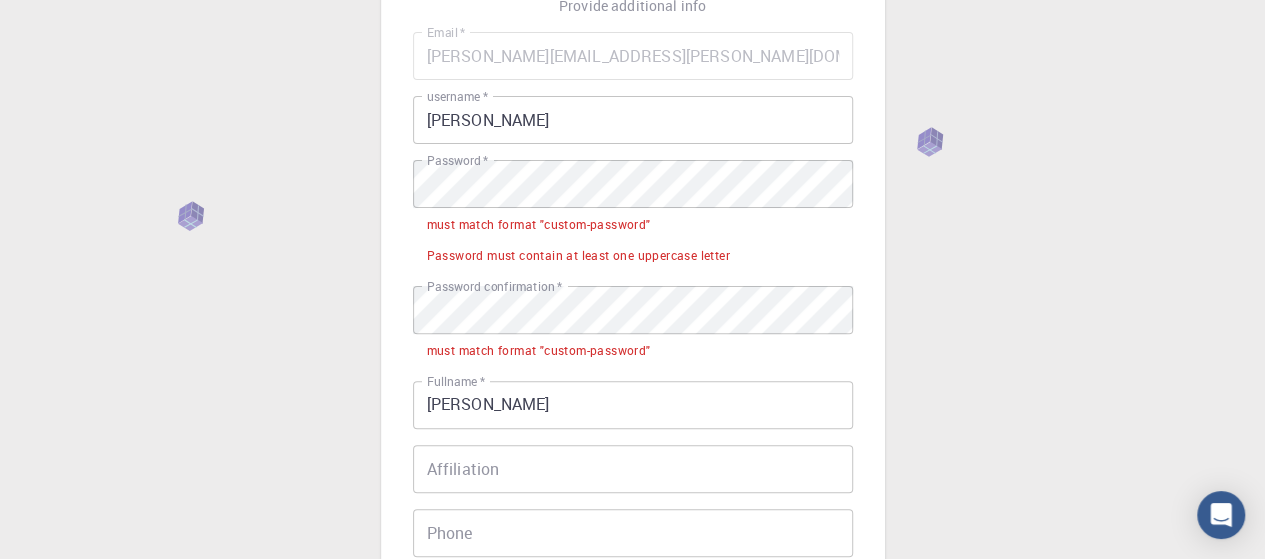scroll, scrollTop: 160, scrollLeft: 0, axis: vertical 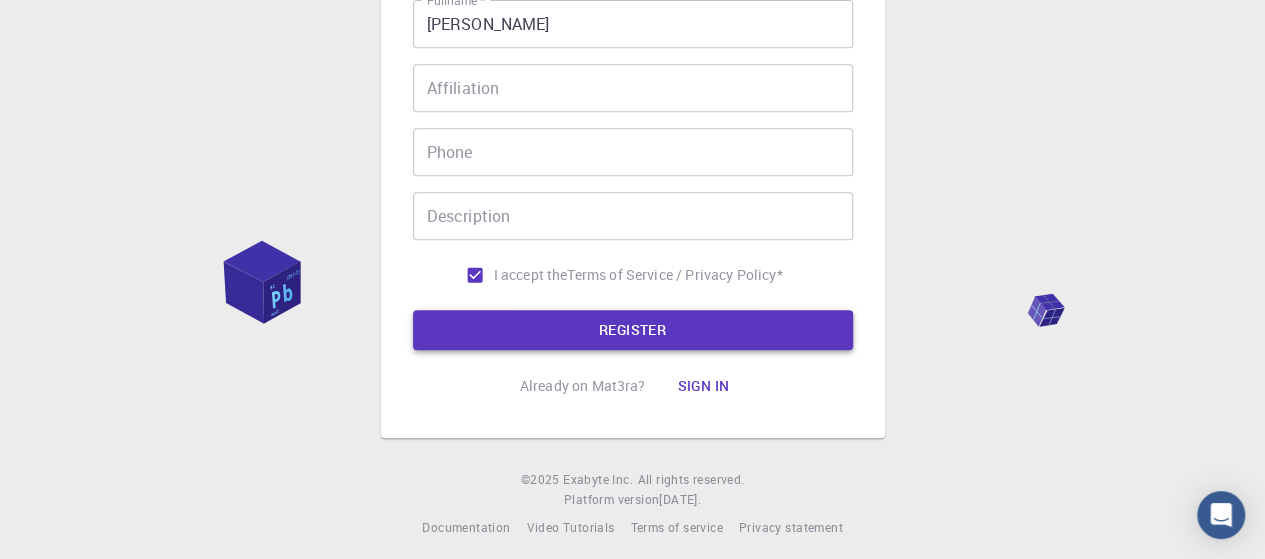 click on "REGISTER" at bounding box center [633, 330] 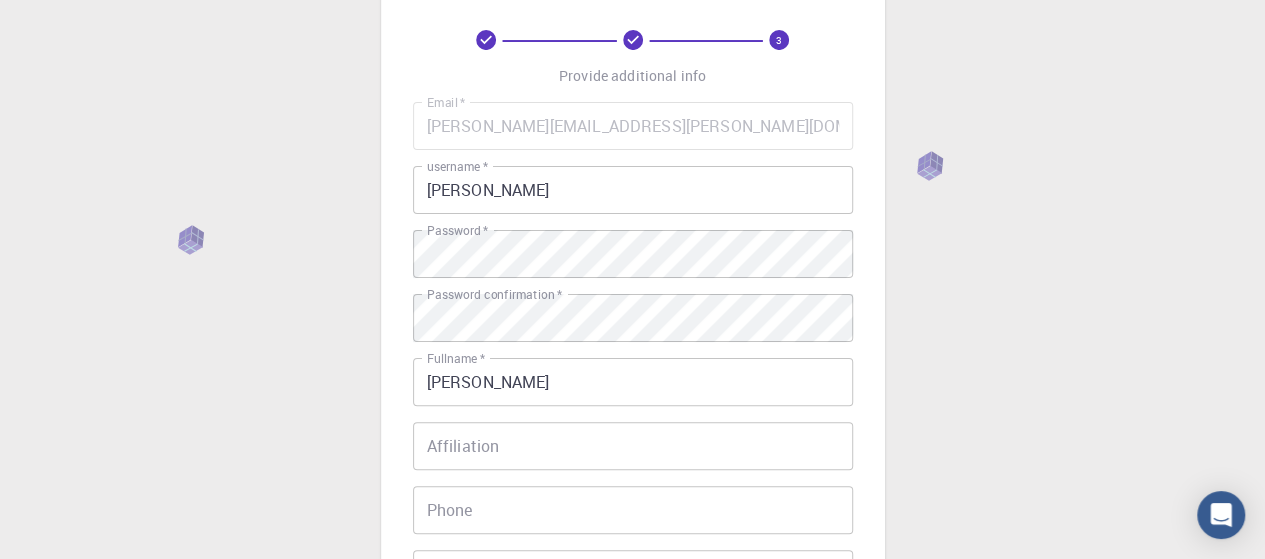 scroll, scrollTop: 92, scrollLeft: 0, axis: vertical 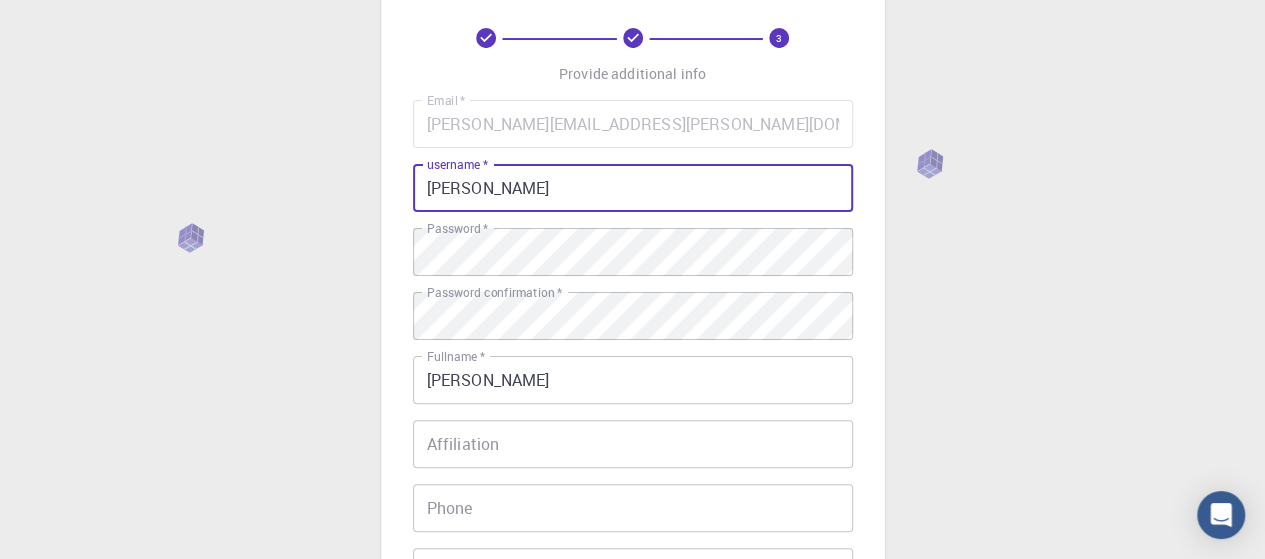click on "[PERSON_NAME]" at bounding box center (633, 188) 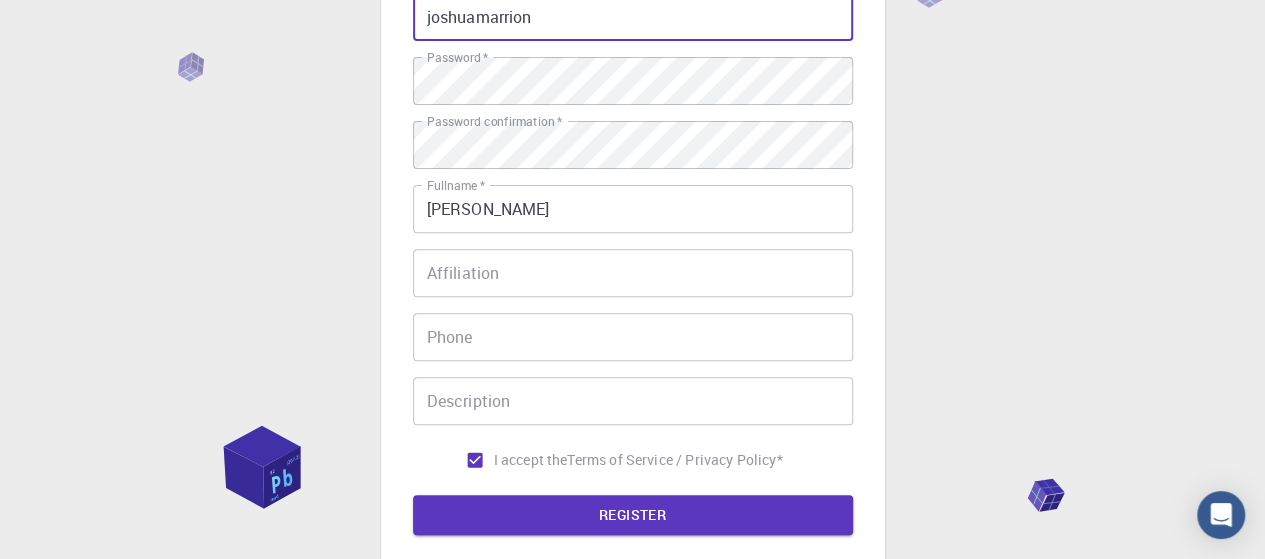 scroll, scrollTop: 302, scrollLeft: 0, axis: vertical 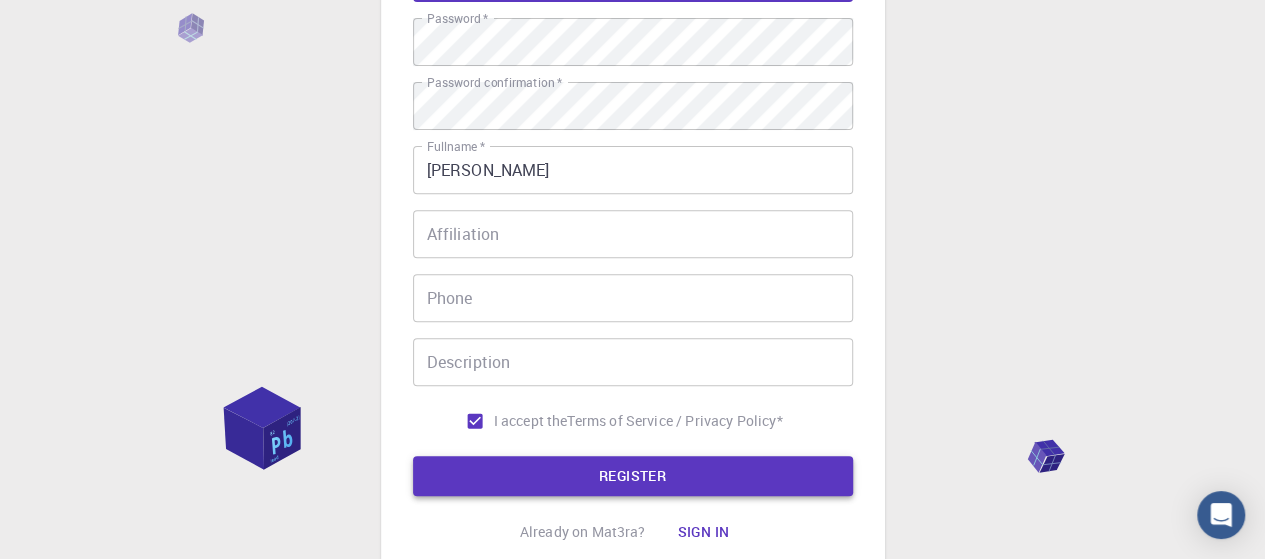 type on "joshuamarrion" 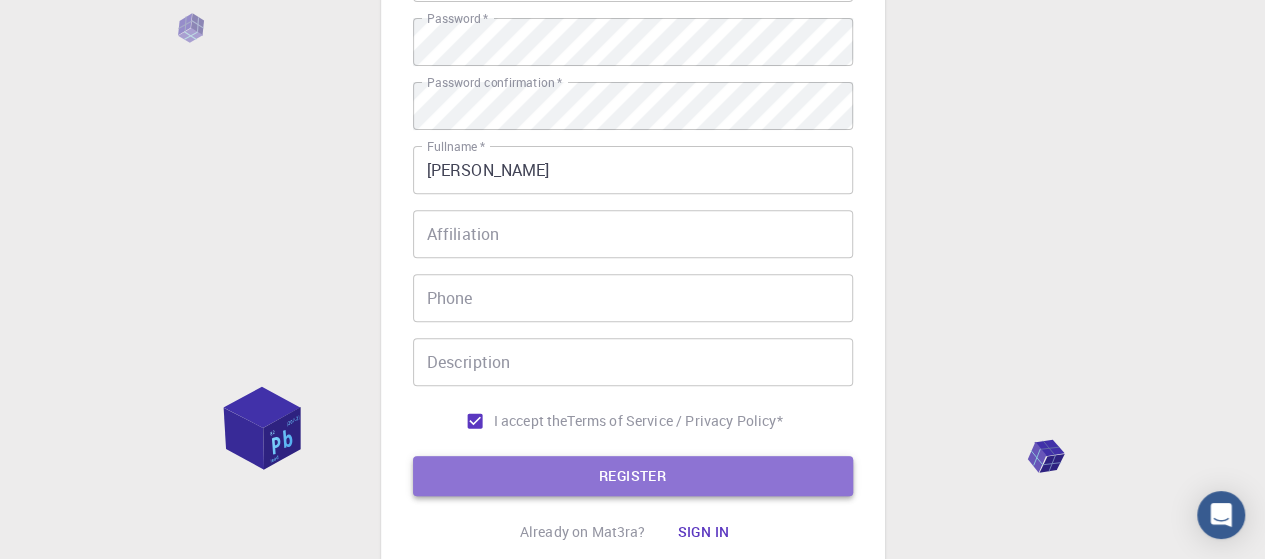 click on "REGISTER" at bounding box center [633, 476] 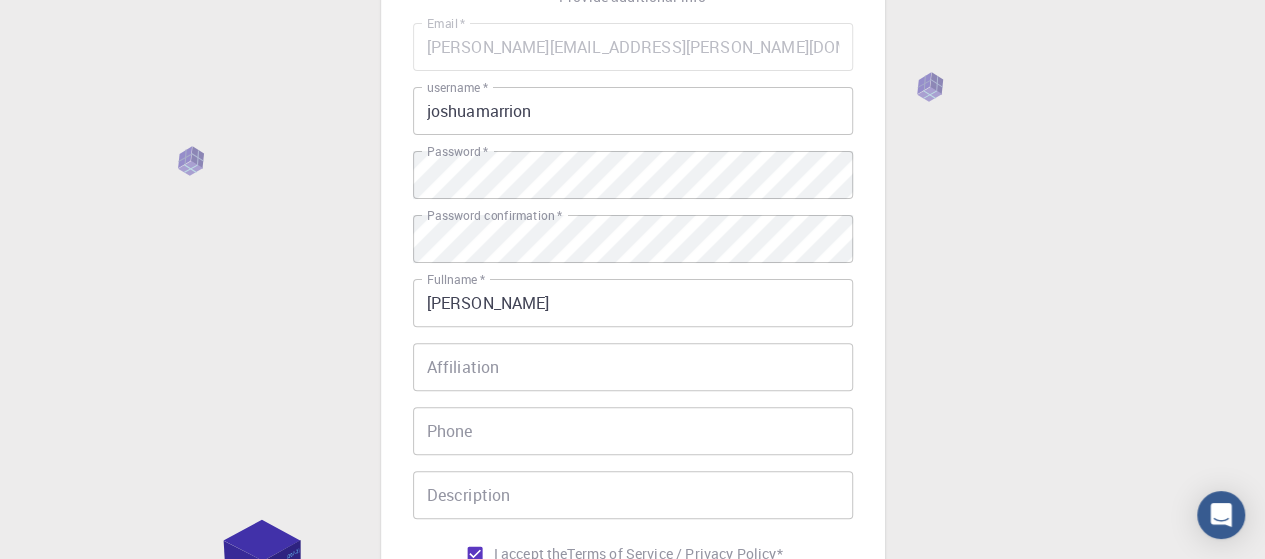 scroll, scrollTop: 168, scrollLeft: 0, axis: vertical 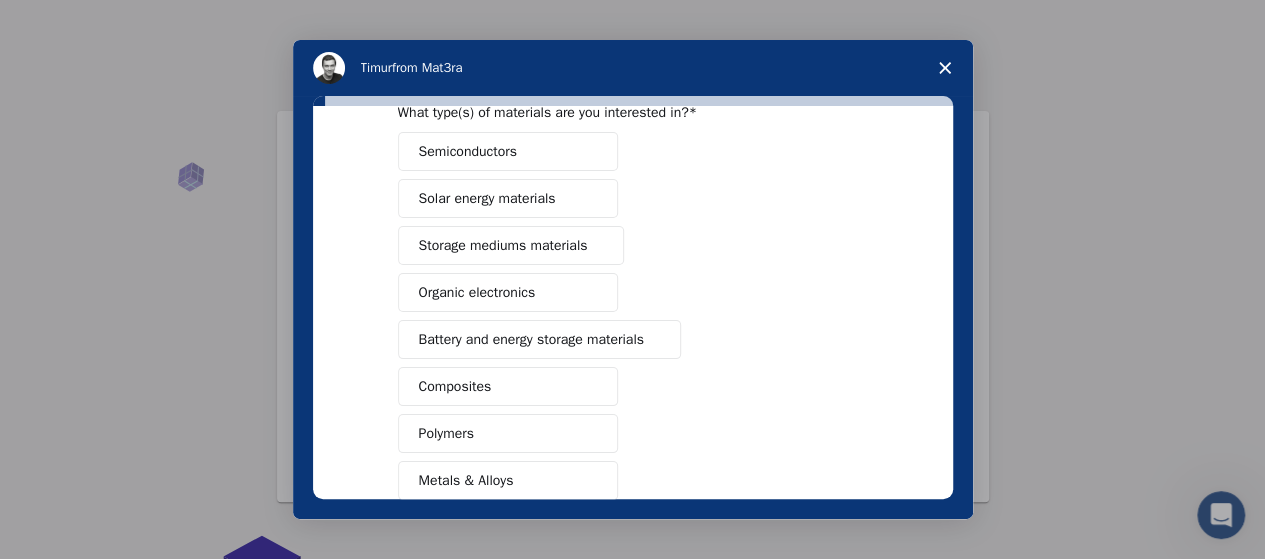 click on "Battery and energy storage materials" at bounding box center [531, 339] 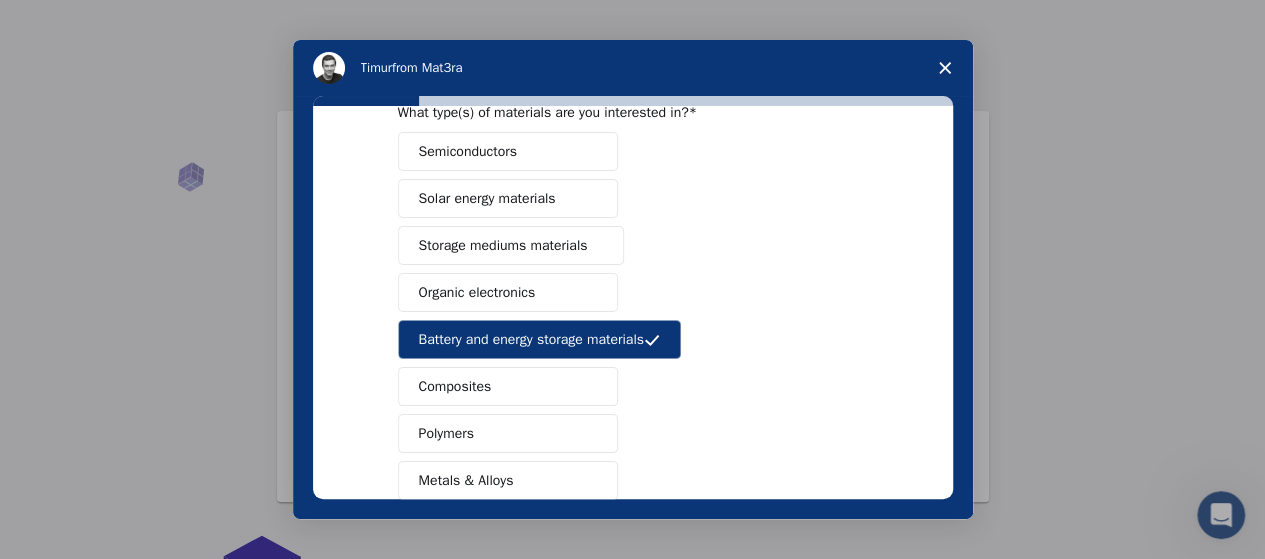 click on "Solar energy materials" at bounding box center [487, 198] 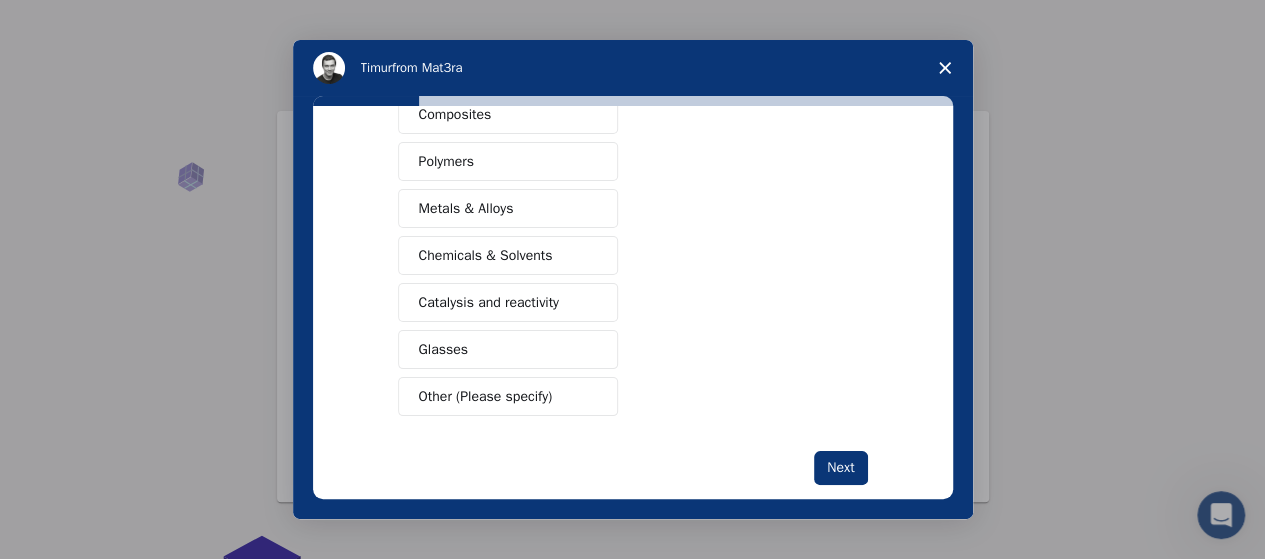 scroll, scrollTop: 398, scrollLeft: 0, axis: vertical 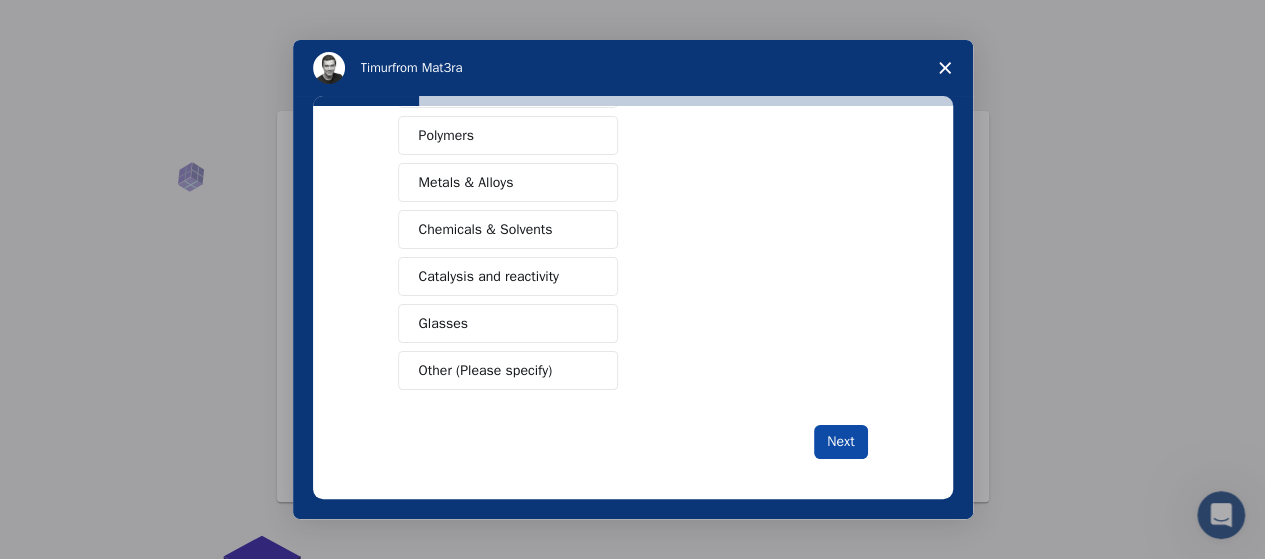 click on "Next" at bounding box center (840, 442) 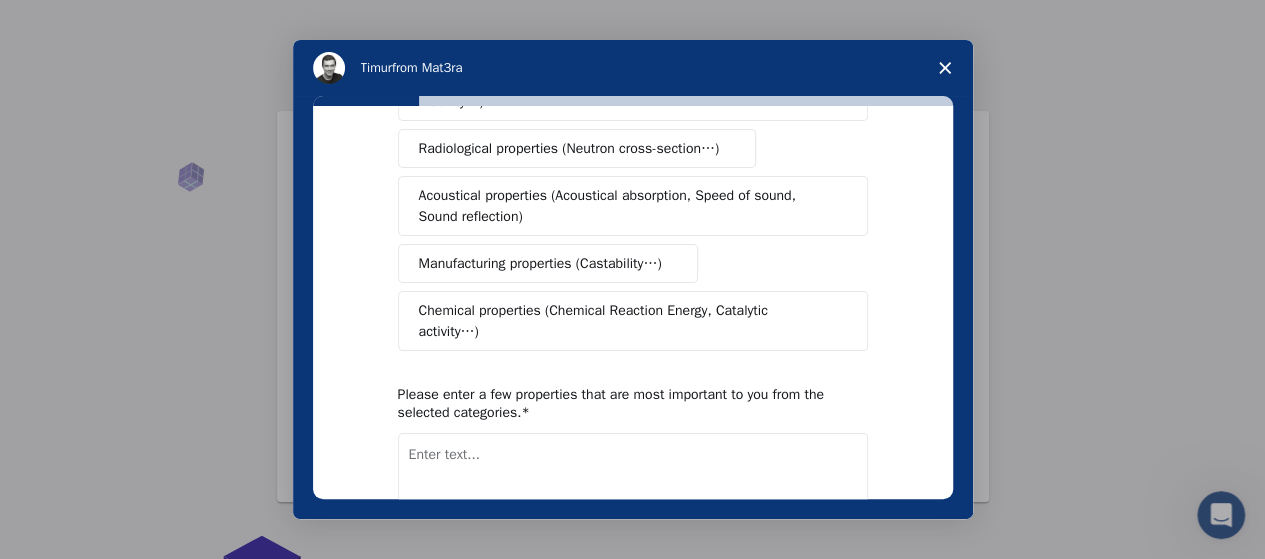 scroll, scrollTop: 0, scrollLeft: 0, axis: both 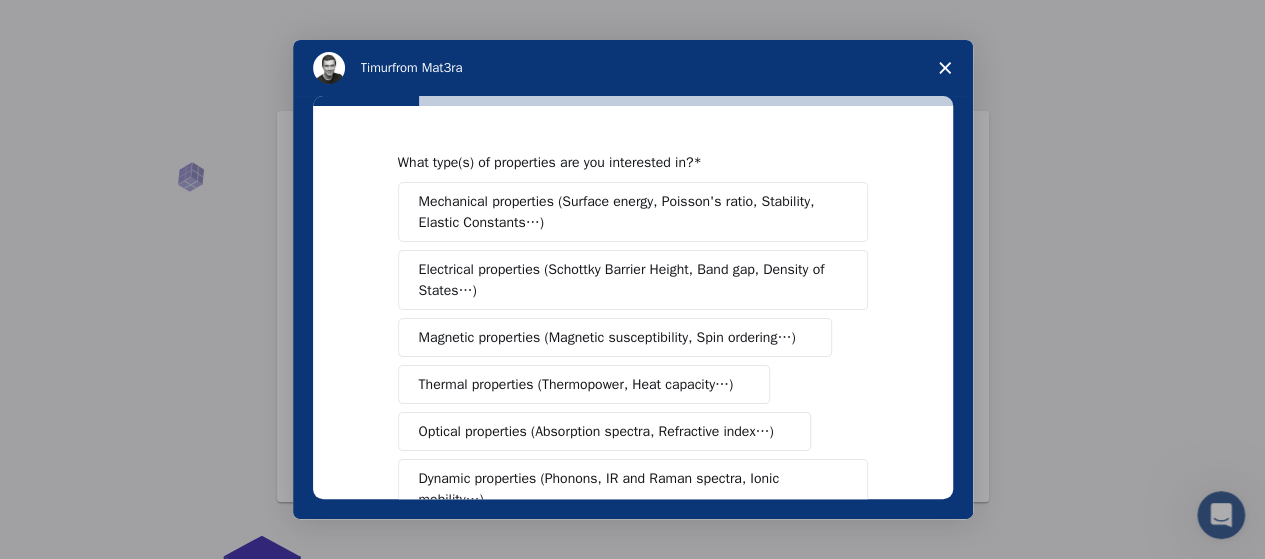 click on "Electrical properties (Schottky Barrier Height, Band gap, Density of States…)" at bounding box center [626, 280] 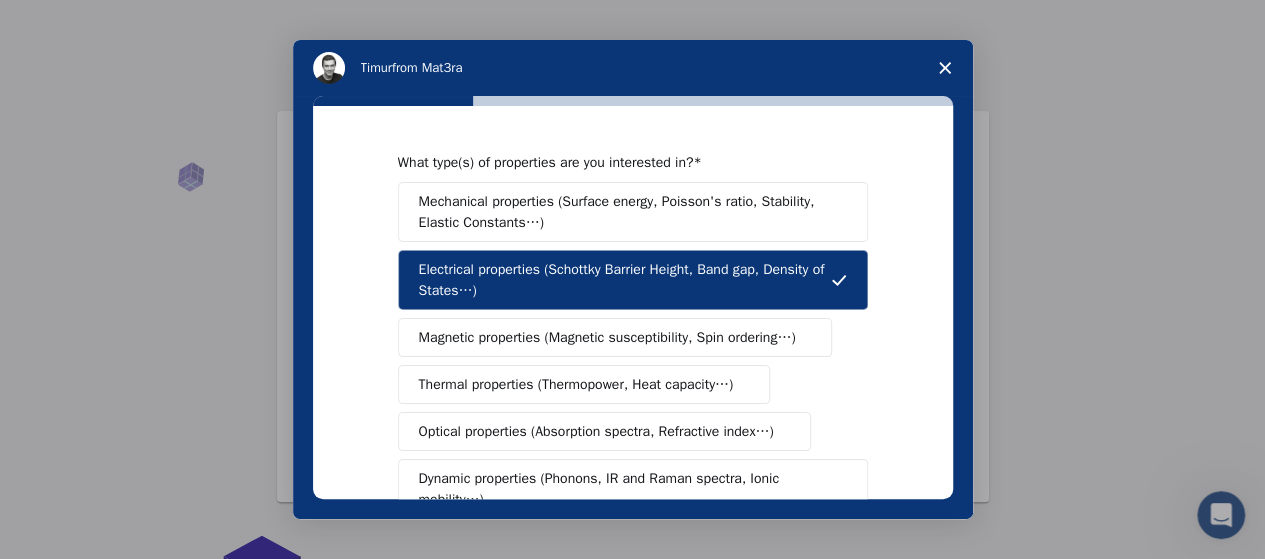 click on "Mechanical properties (Surface energy, Poisson's ratio, Stability, Elastic Constants…)" at bounding box center [633, 212] 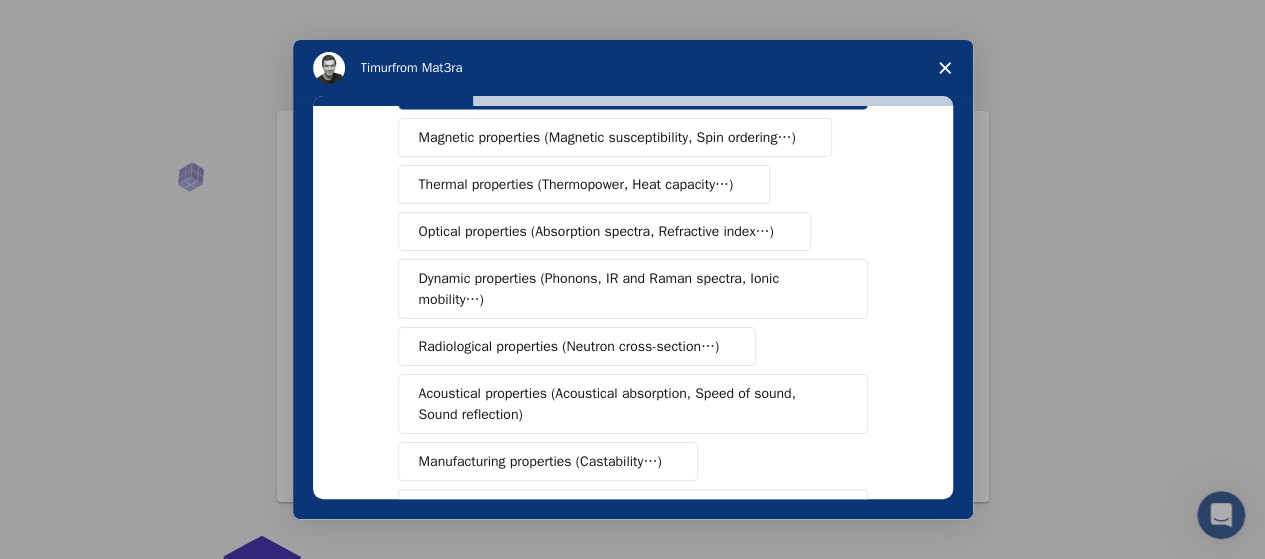 scroll, scrollTop: 500, scrollLeft: 0, axis: vertical 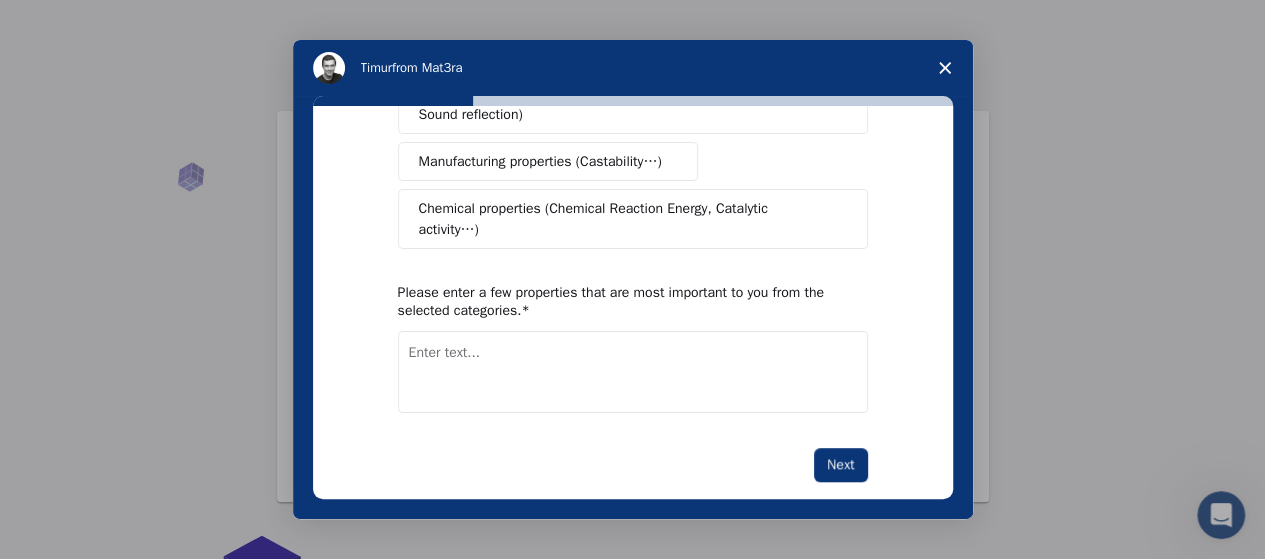 click at bounding box center (633, 372) 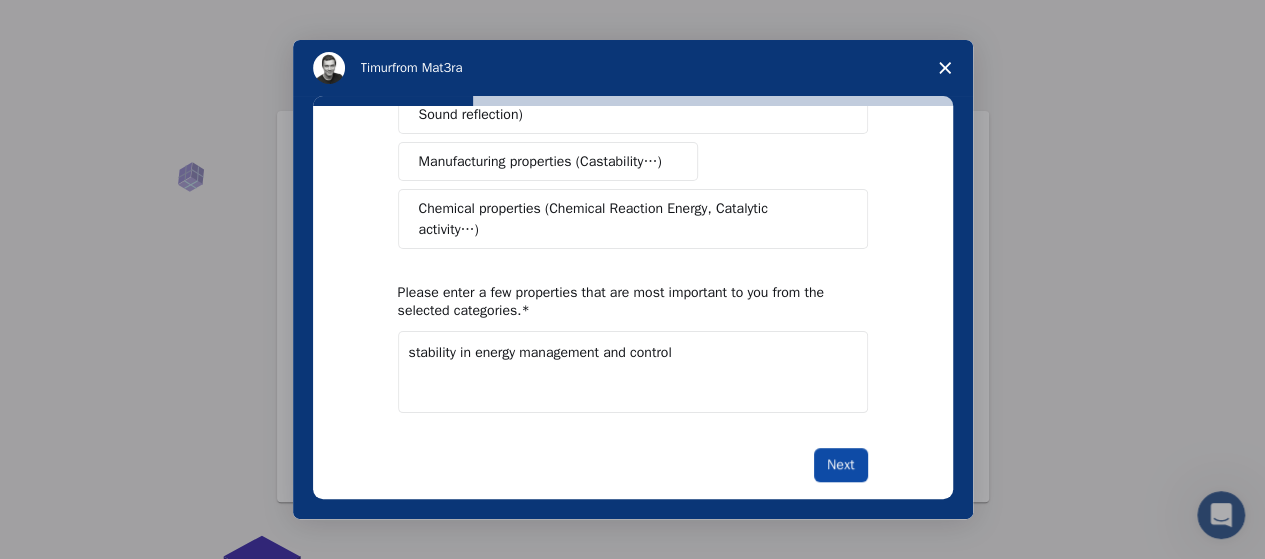 type on "stability in energy management and control" 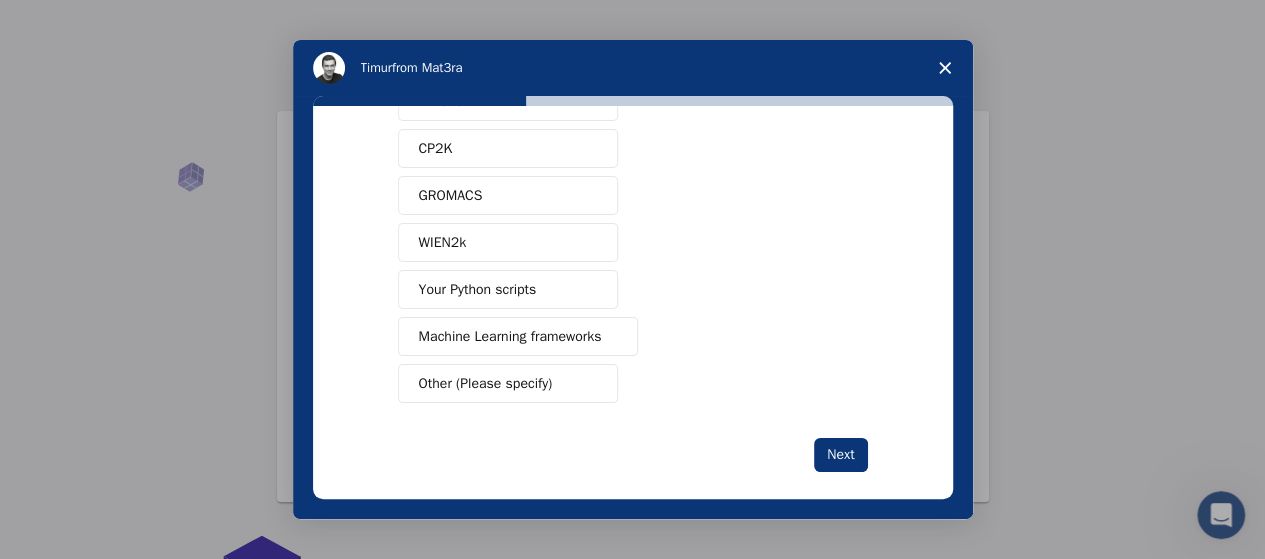 scroll, scrollTop: 255, scrollLeft: 0, axis: vertical 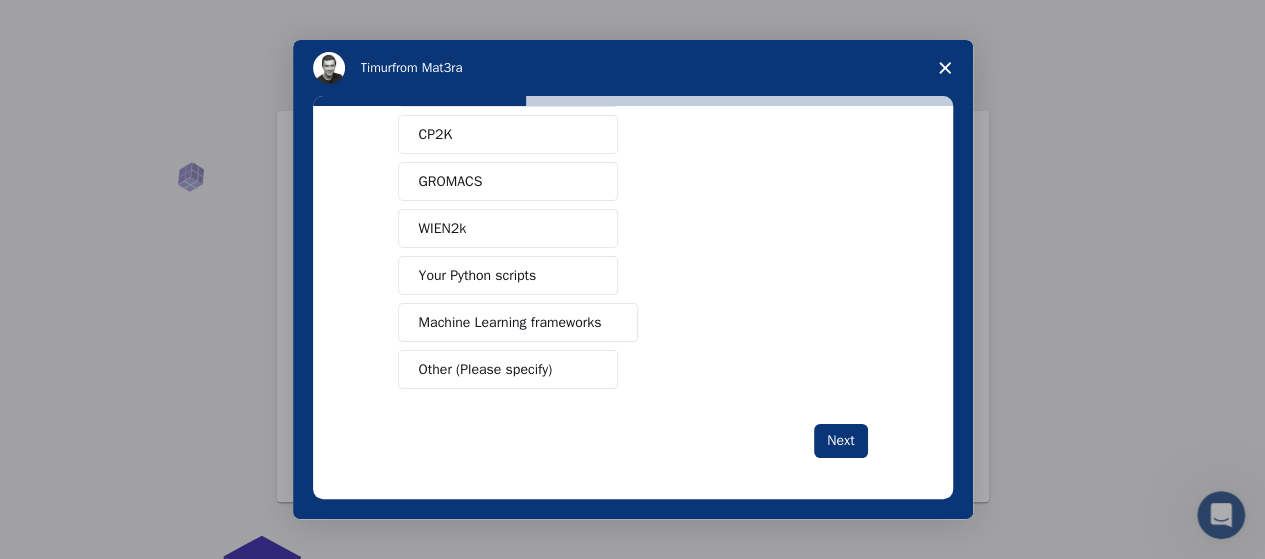 click on "Other (Please specify)" at bounding box center (486, 369) 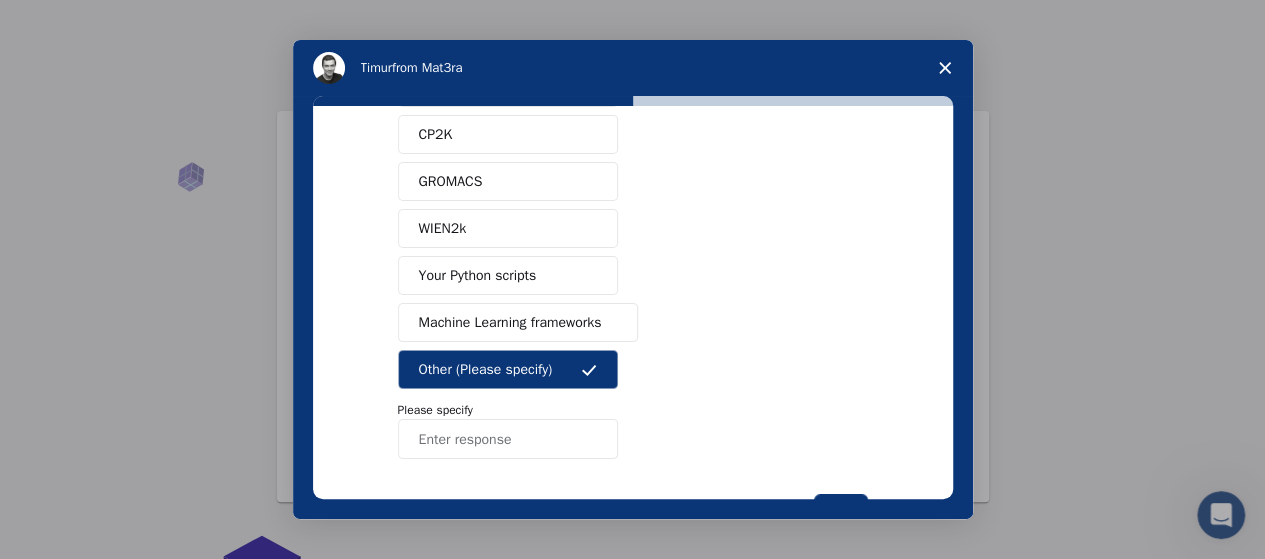 click at bounding box center [508, 439] 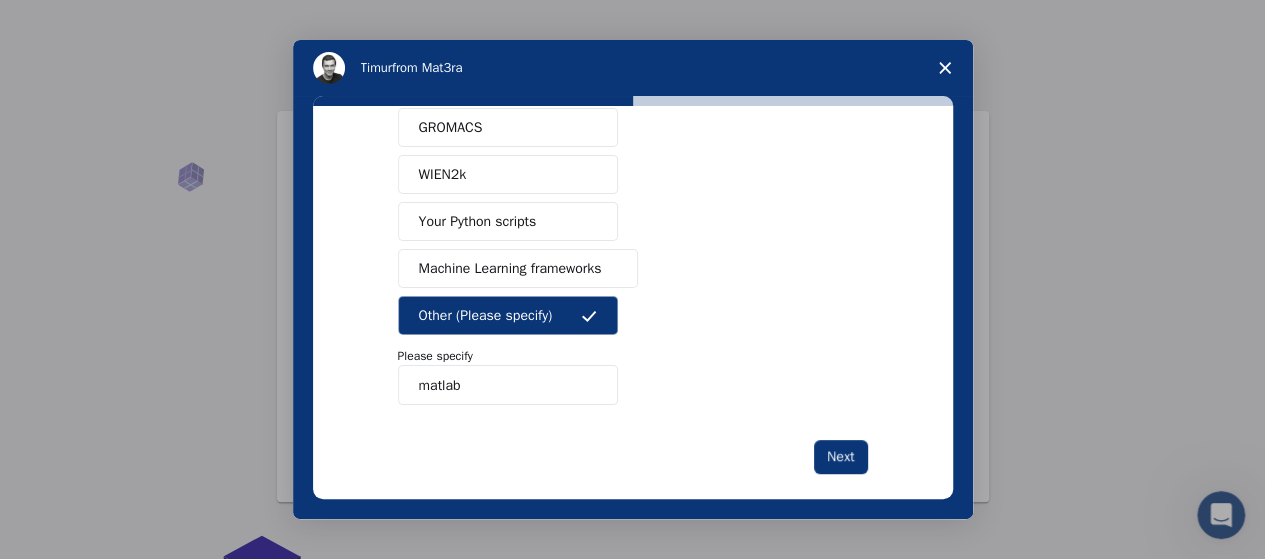scroll, scrollTop: 325, scrollLeft: 0, axis: vertical 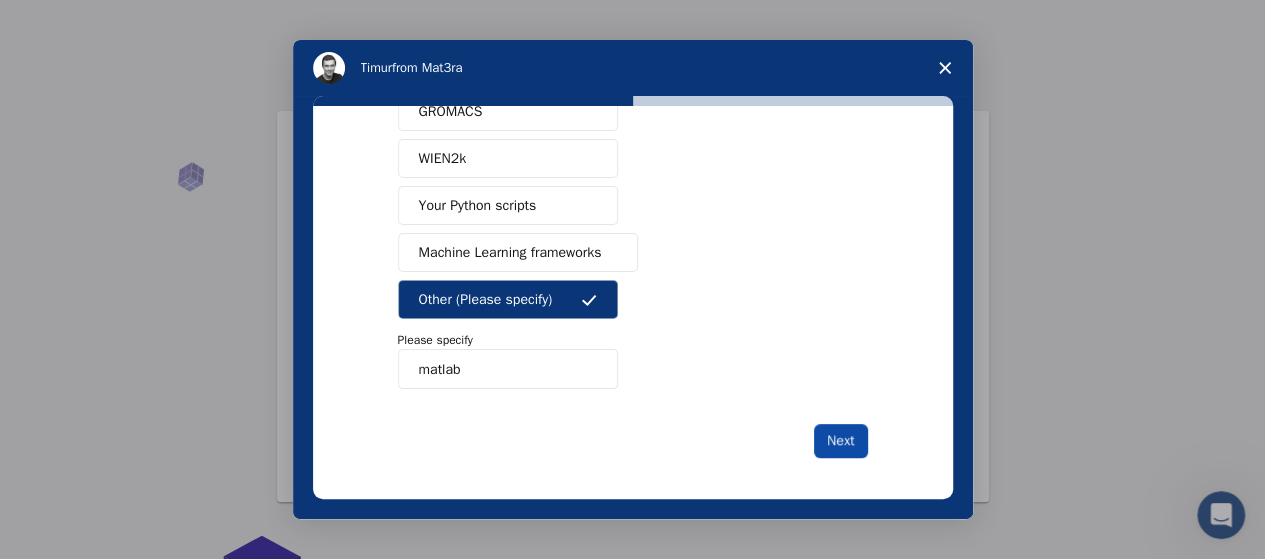 type on "matlab" 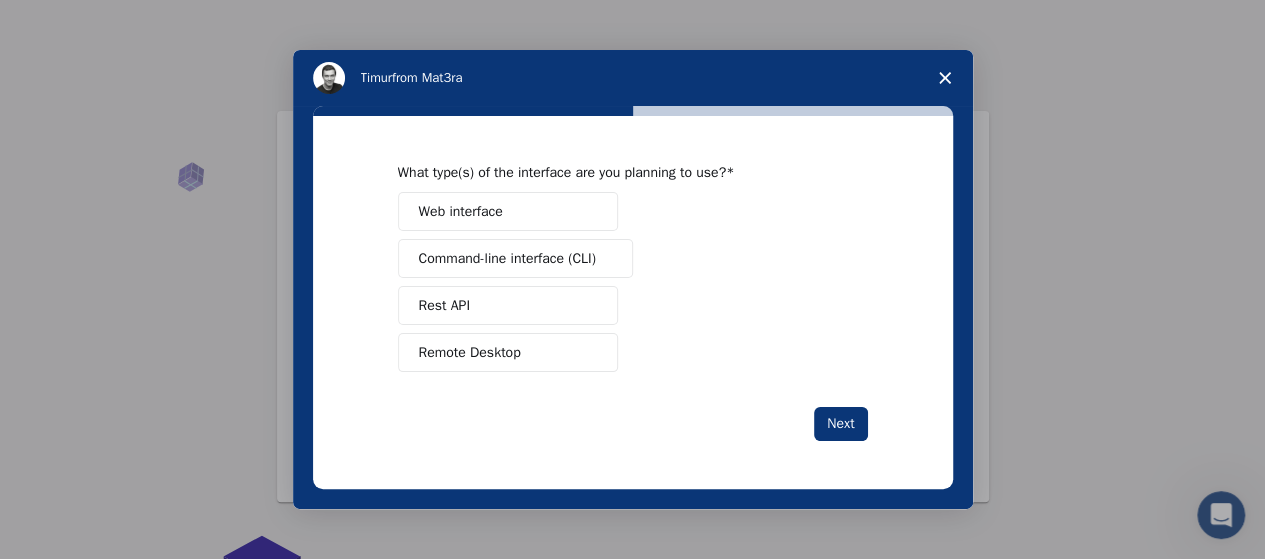 click on "Web interface" at bounding box center [508, 211] 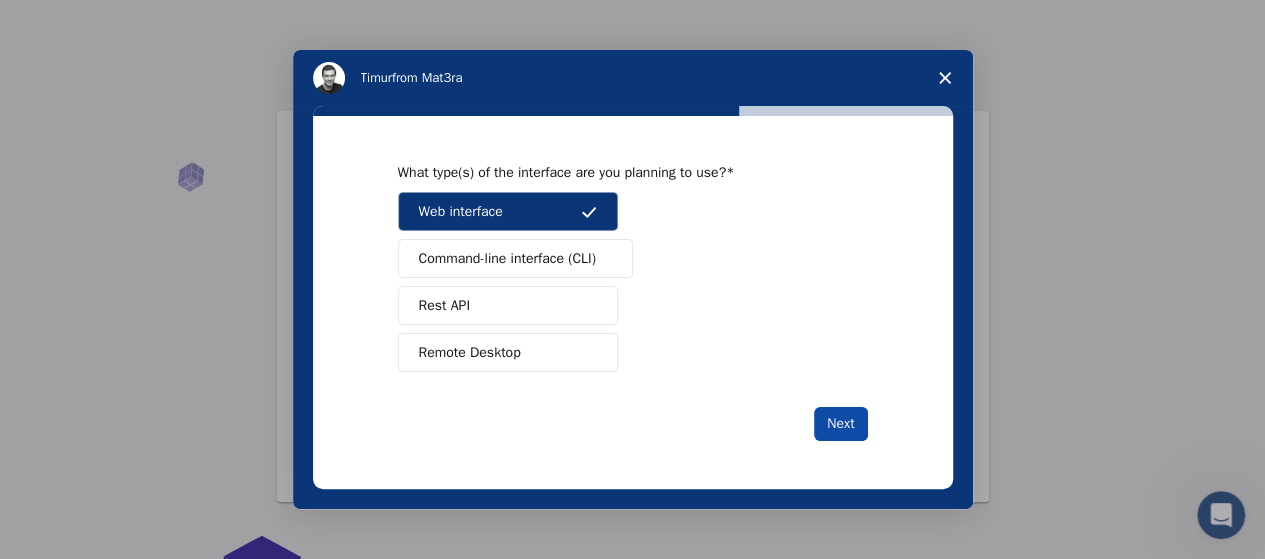 click on "Next" at bounding box center (840, 424) 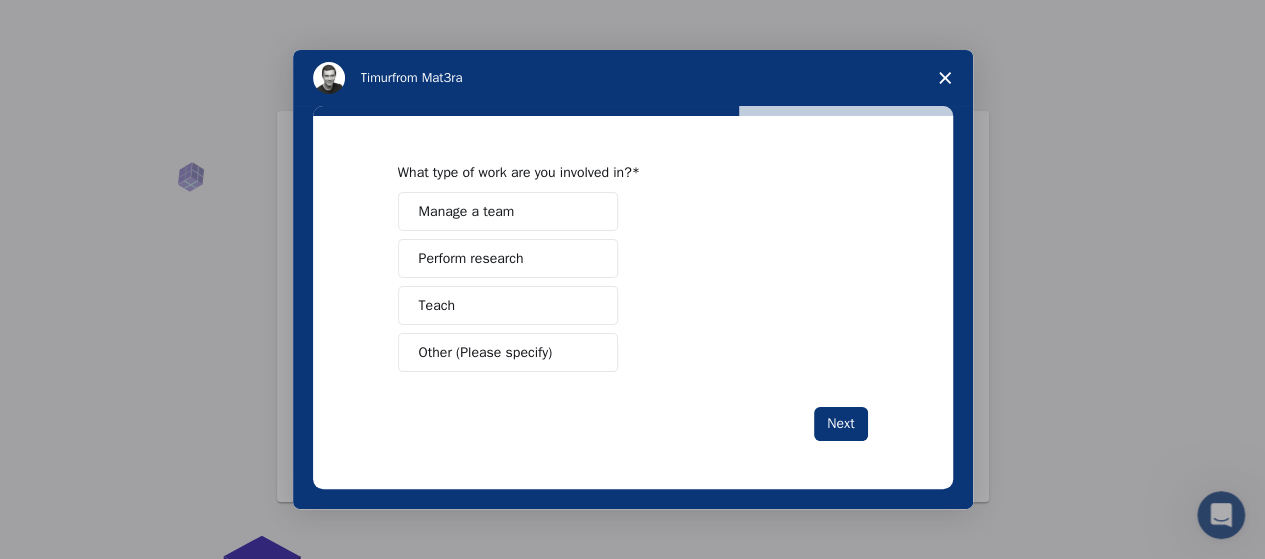 click on "Perform research" at bounding box center [471, 258] 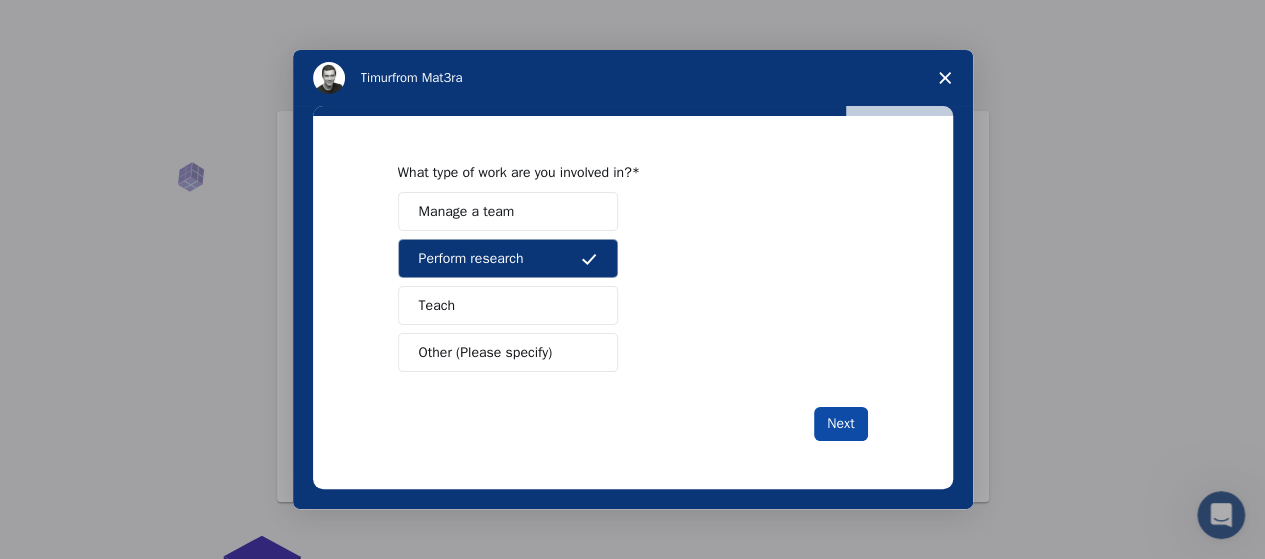 click on "Next" at bounding box center [840, 424] 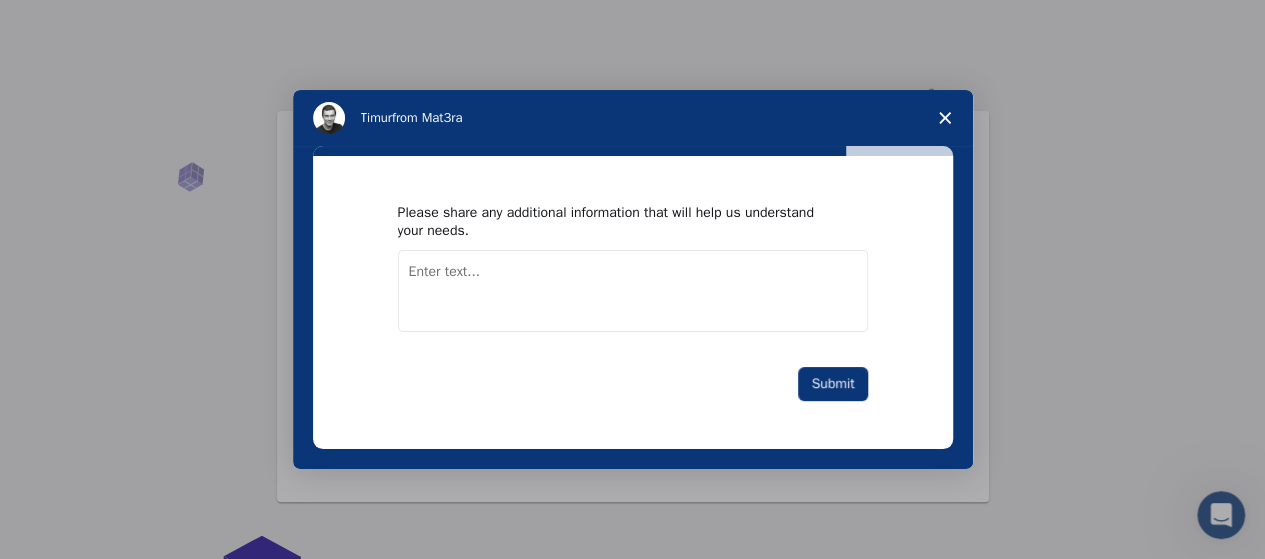 click at bounding box center [633, 291] 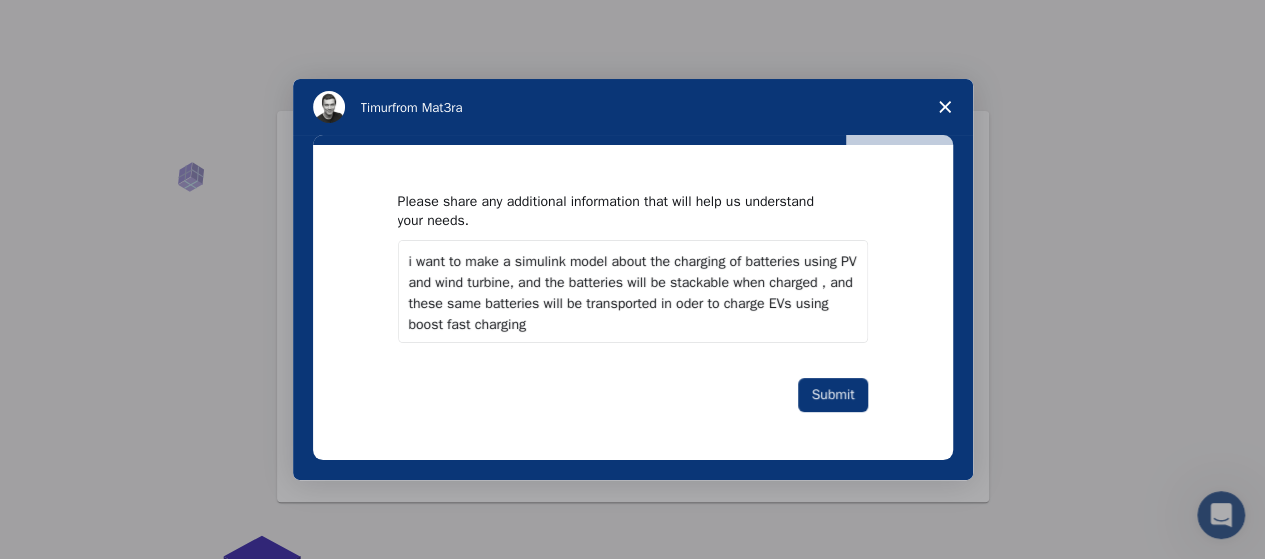 click on "i want to make a simulink model about the charging of batteries using PV and wind turbine, and the batteries will be stackable when charged , and these same batteries will be transported in oder to charge EVs using boost fast charging" at bounding box center (633, 291) 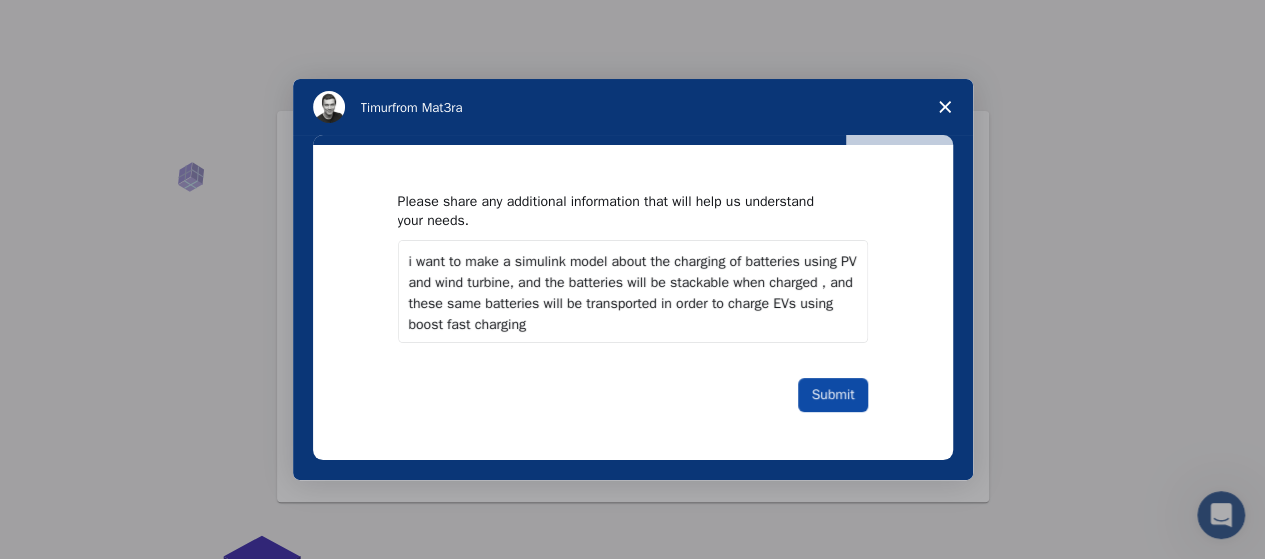 type on "i want to make a simulink model about the charging of batteries using PV and wind turbine, and the batteries will be stackable when charged , and these same batteries will be transported in order to charge EVs using boost fast charging" 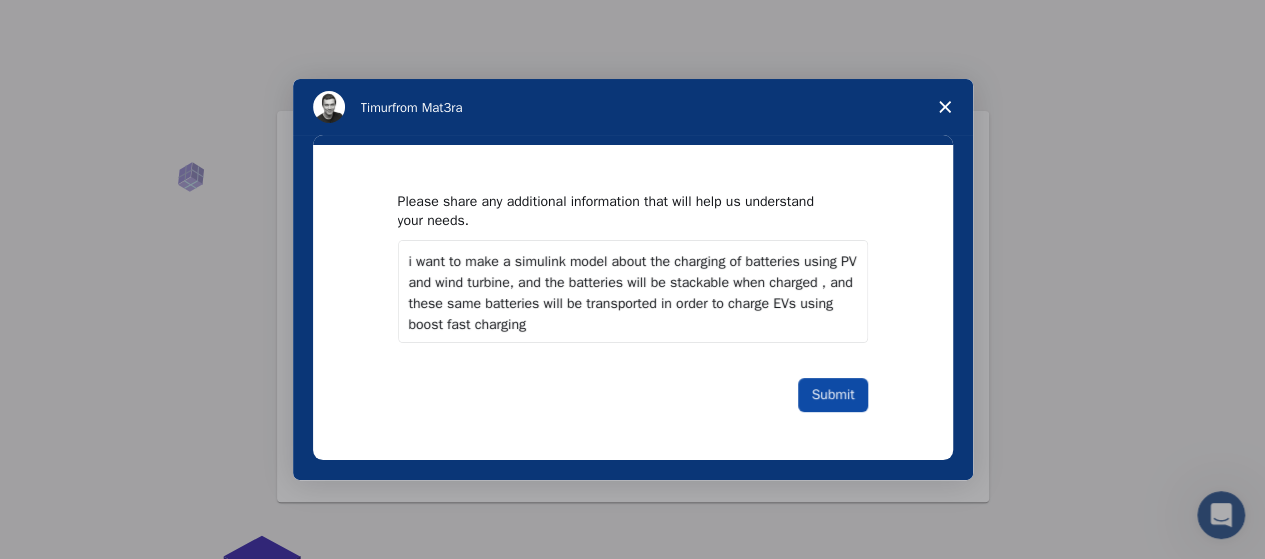 click on "Submit" at bounding box center [832, 395] 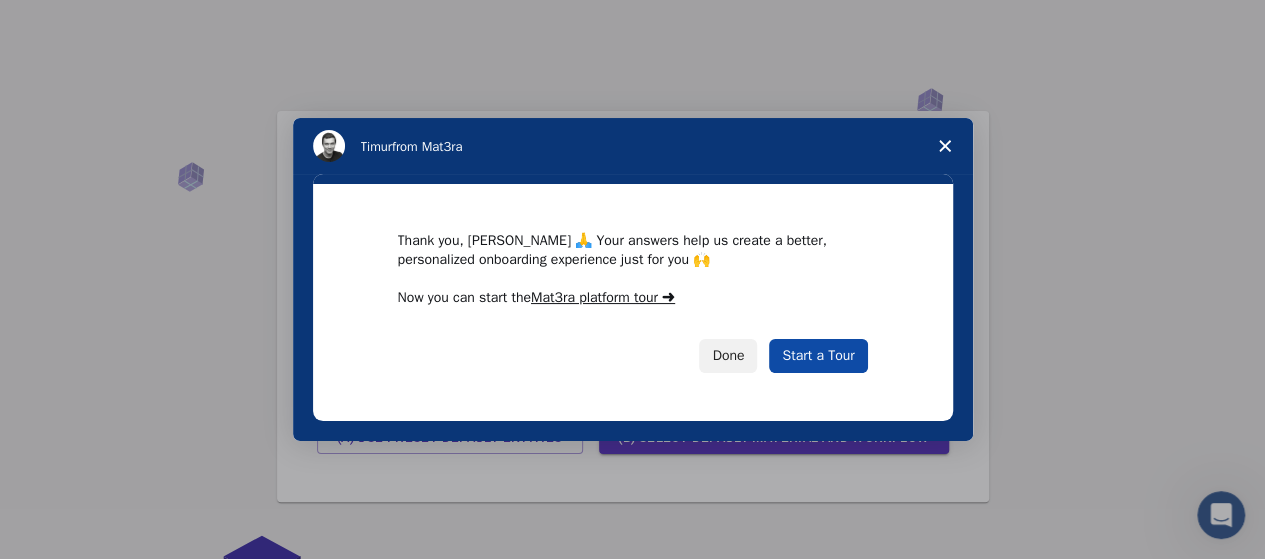click on "Start a Tour" at bounding box center (818, 356) 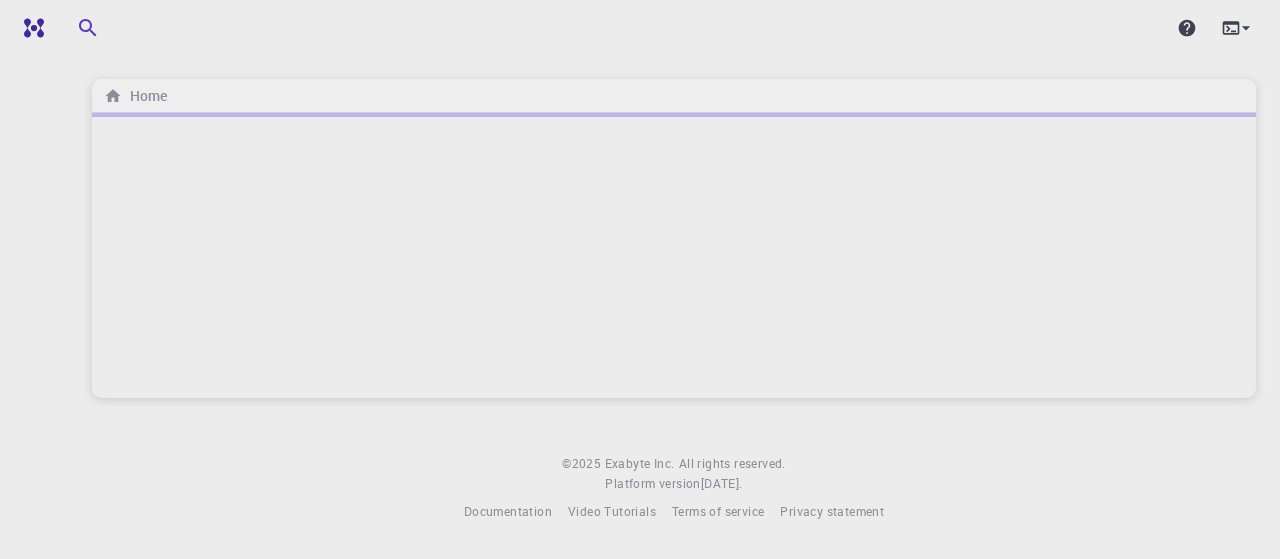 scroll, scrollTop: 0, scrollLeft: 0, axis: both 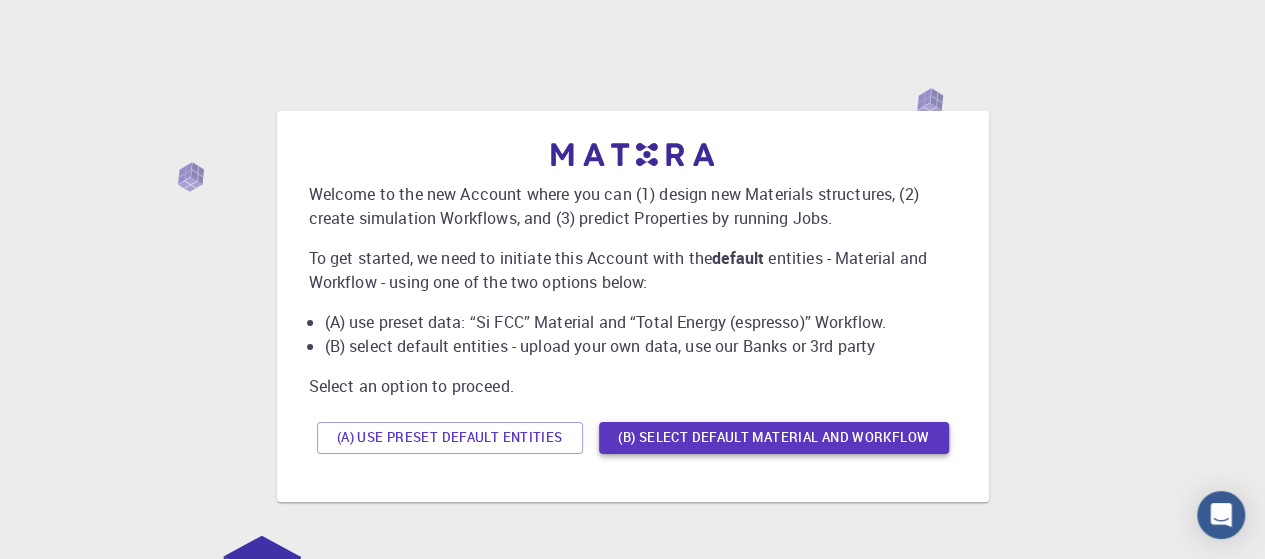 drag, startPoint x: 756, startPoint y: 396, endPoint x: 692, endPoint y: 449, distance: 83.09633 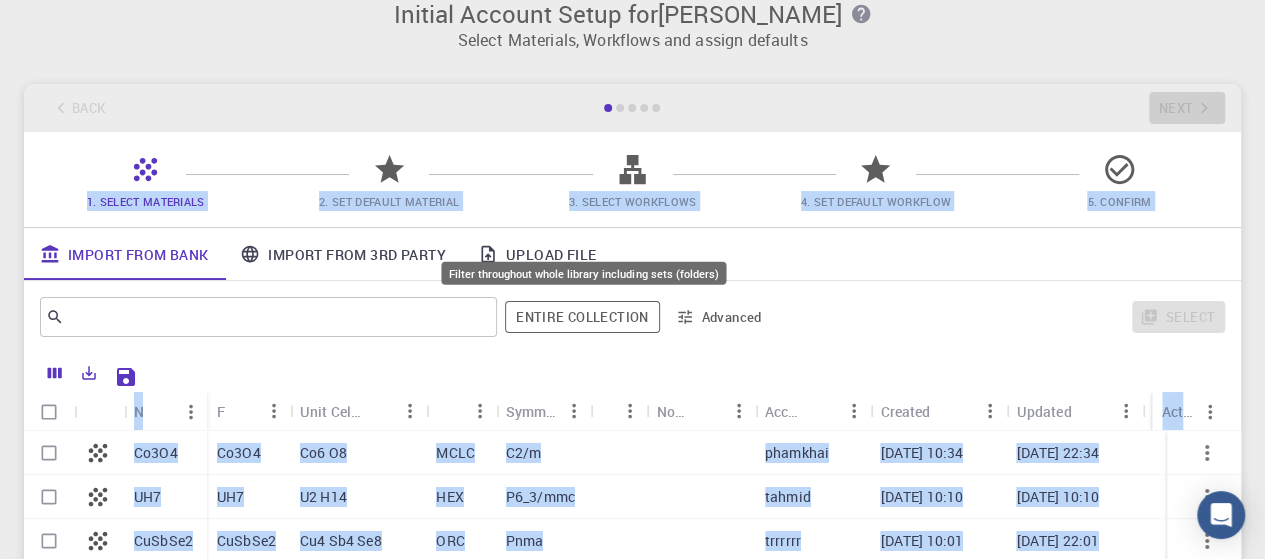 scroll, scrollTop: 33, scrollLeft: 0, axis: vertical 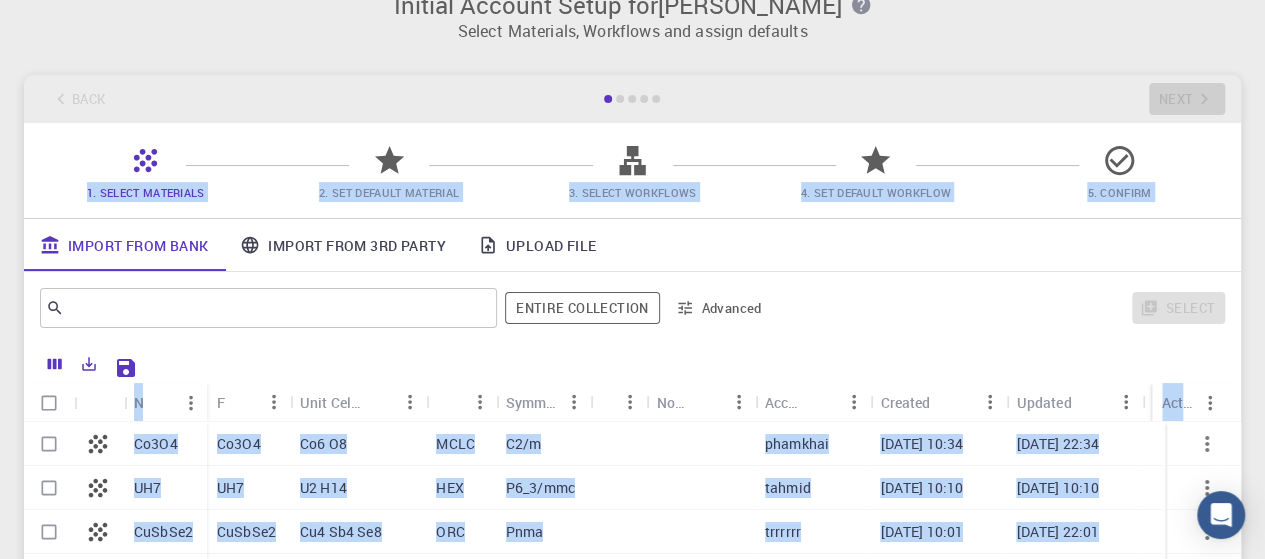 click at bounding box center (686, 365) 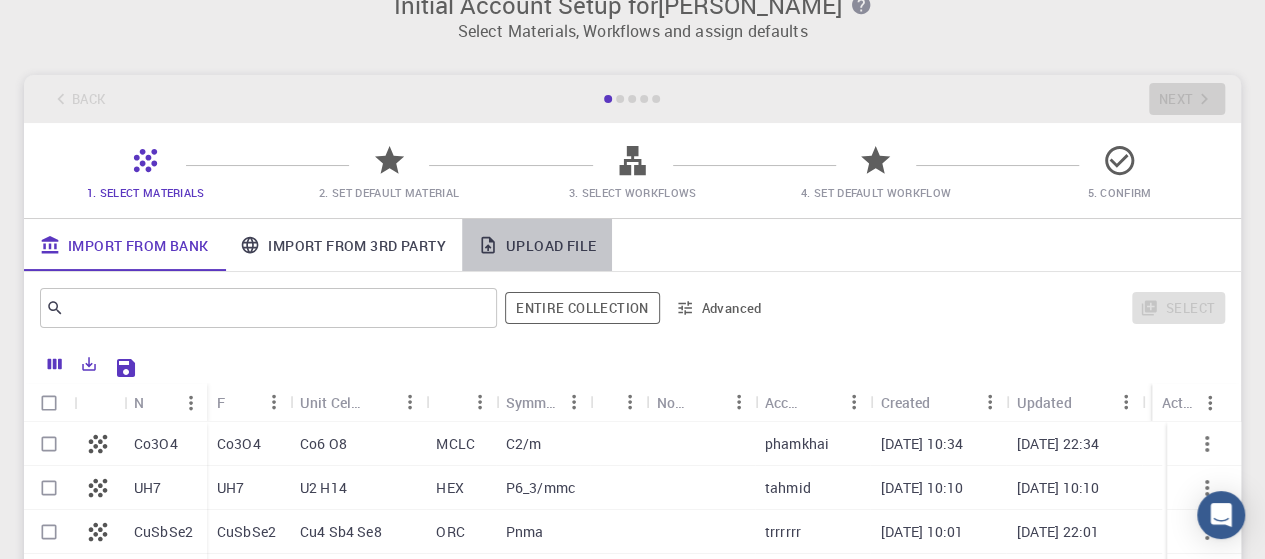 click on "Upload File" at bounding box center (537, 245) 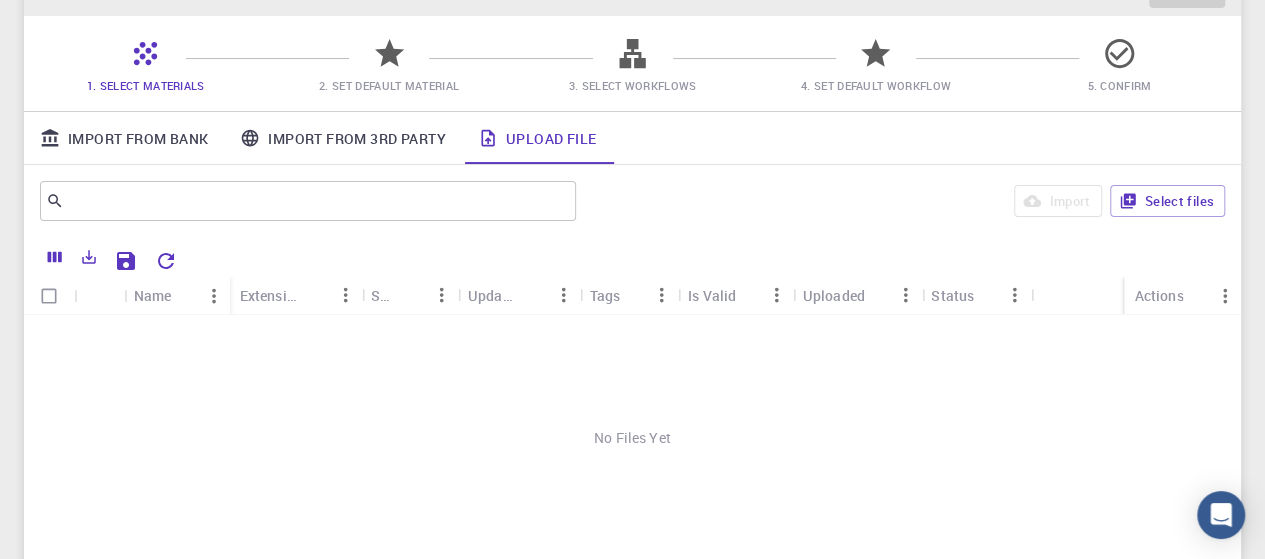 scroll, scrollTop: 140, scrollLeft: 0, axis: vertical 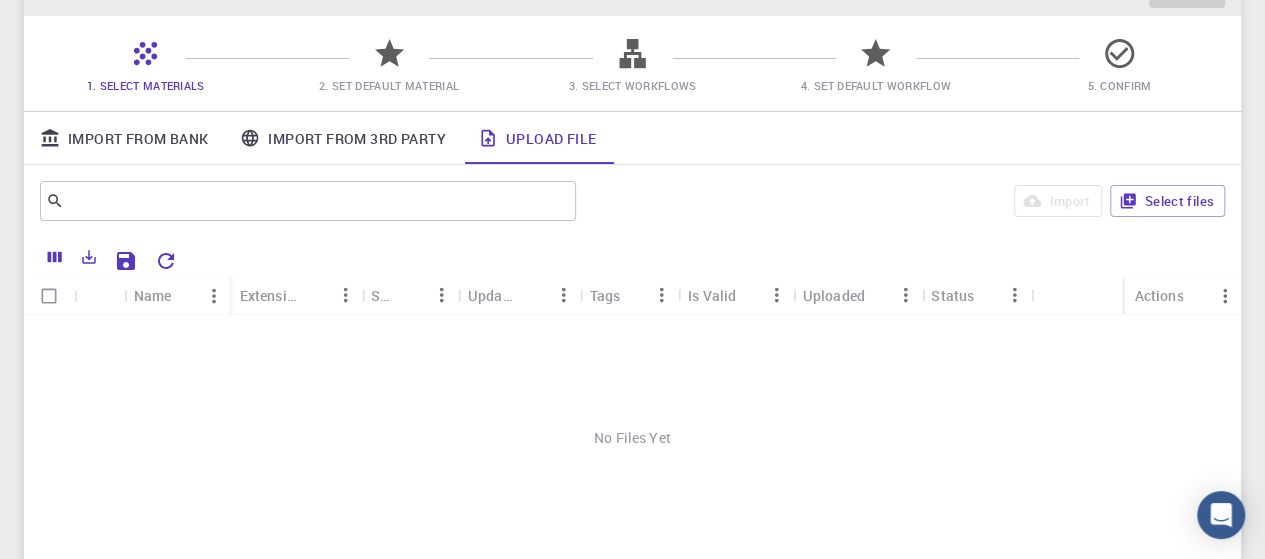 click on "Upload File" at bounding box center [537, 138] 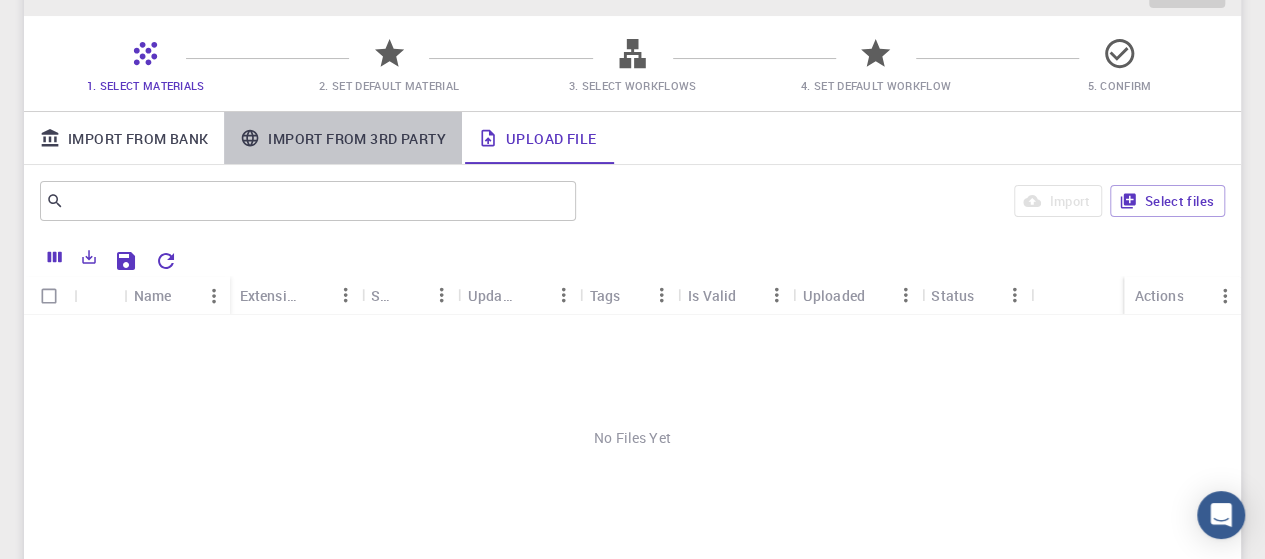 click on "Import From 3rd Party" at bounding box center (342, 138) 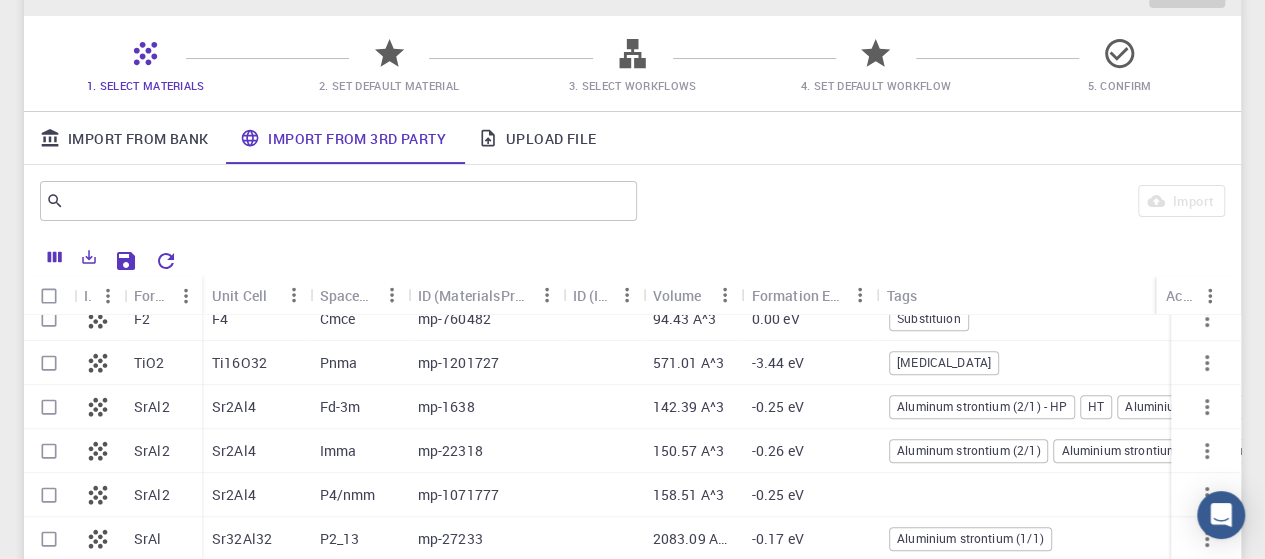 scroll, scrollTop: 572, scrollLeft: 0, axis: vertical 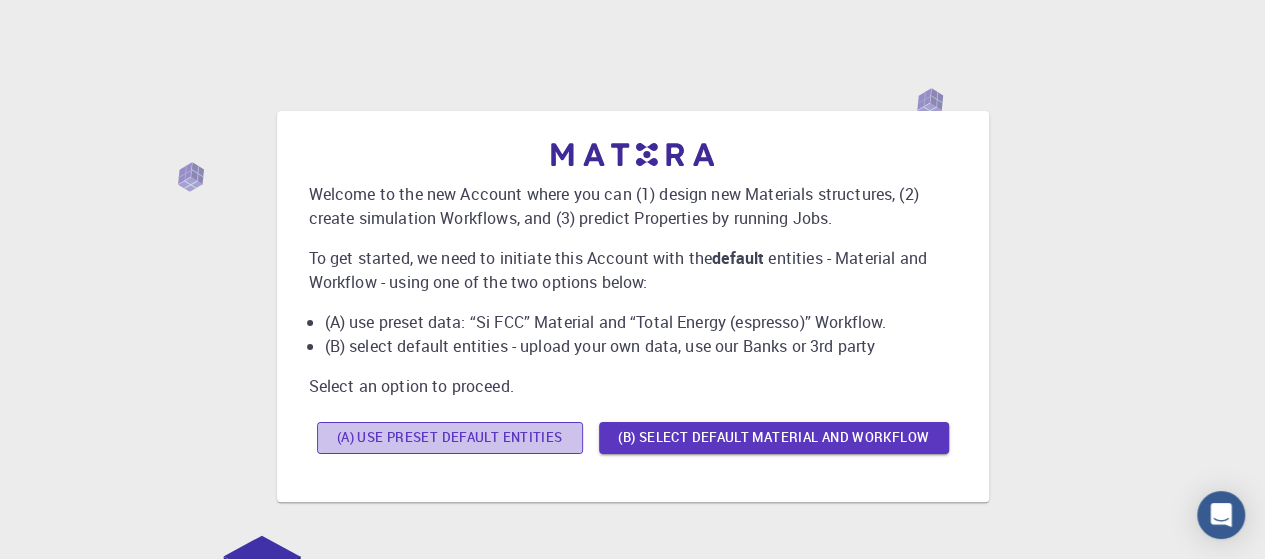 click on "(A) Use preset default entities" at bounding box center [450, 438] 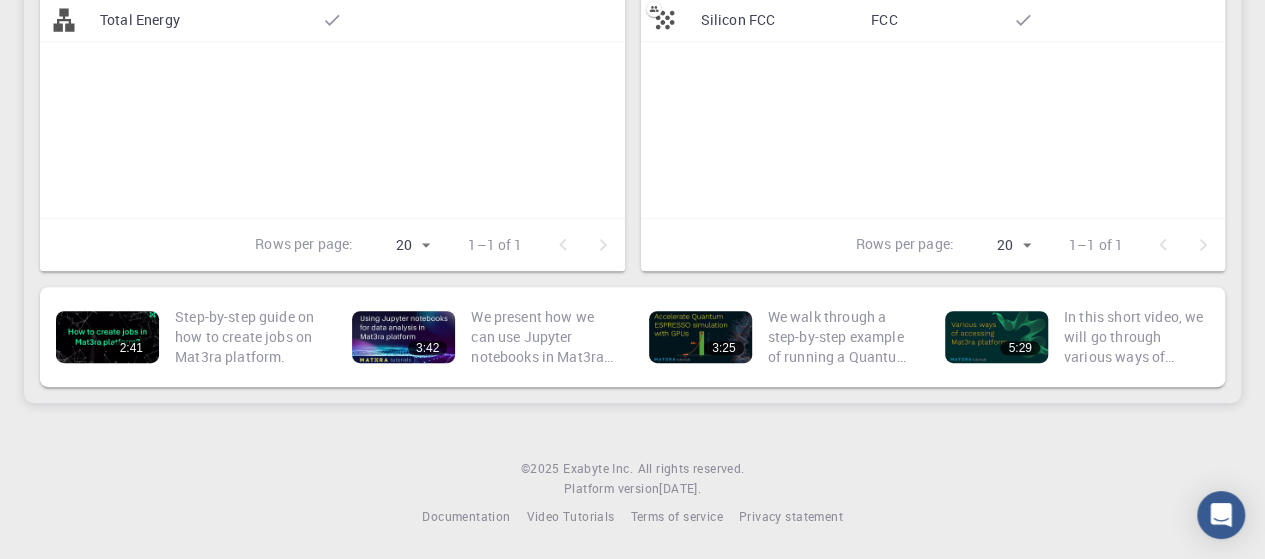 scroll, scrollTop: 298, scrollLeft: 0, axis: vertical 